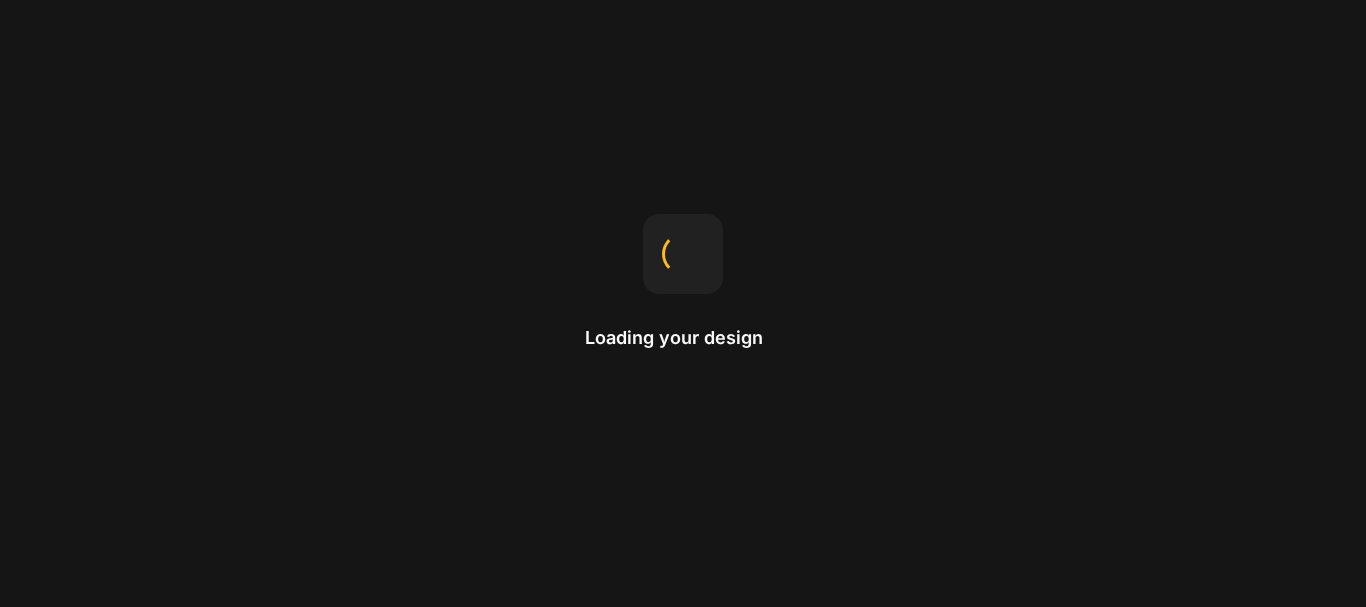 scroll, scrollTop: 0, scrollLeft: 0, axis: both 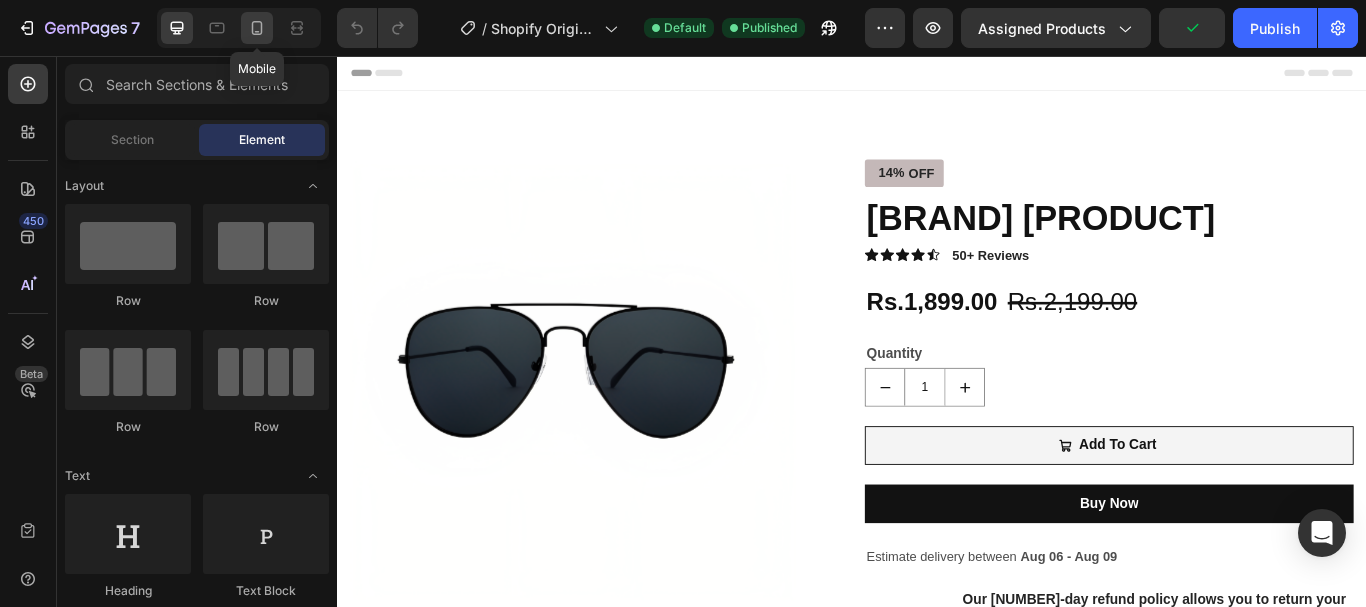 click 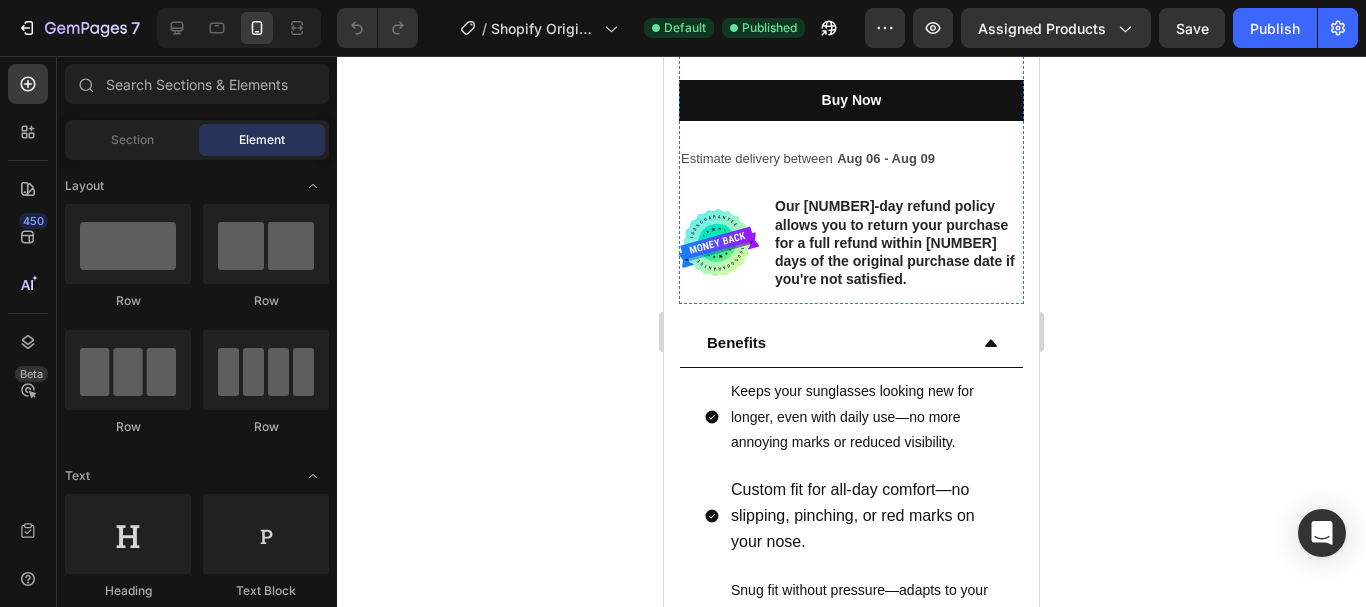 scroll, scrollTop: 700, scrollLeft: 0, axis: vertical 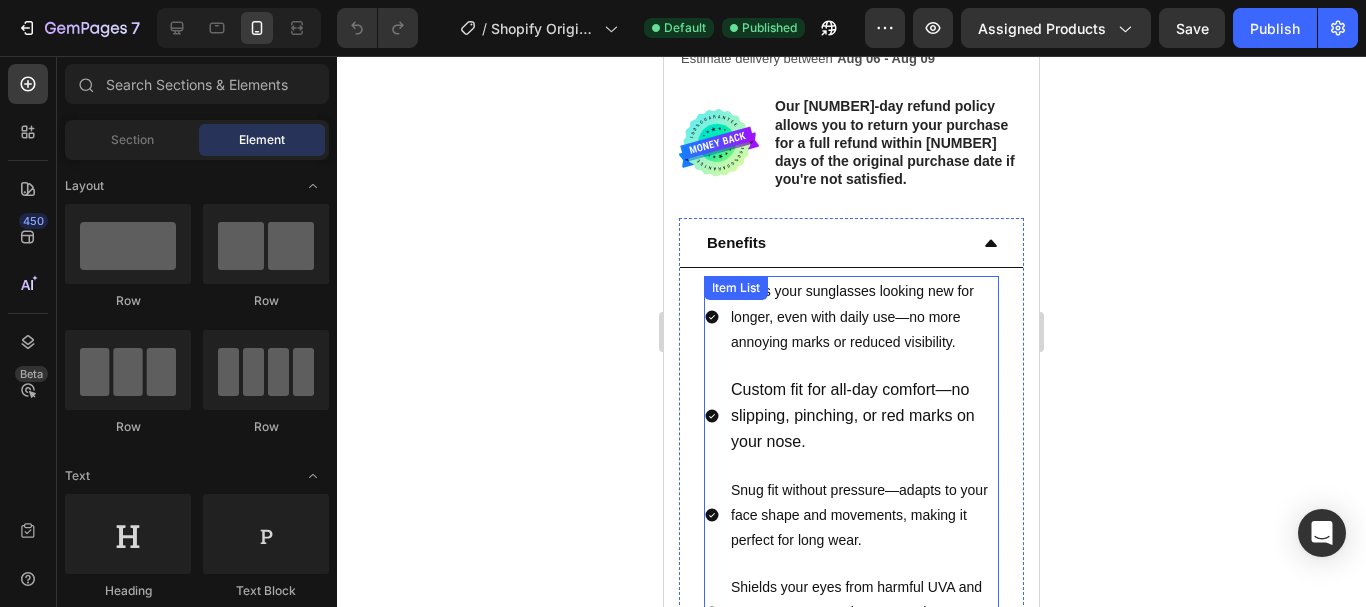 click on "Custom fit for all-day comfort—no slipping, pinching, or red marks on your nose." at bounding box center (853, 415) 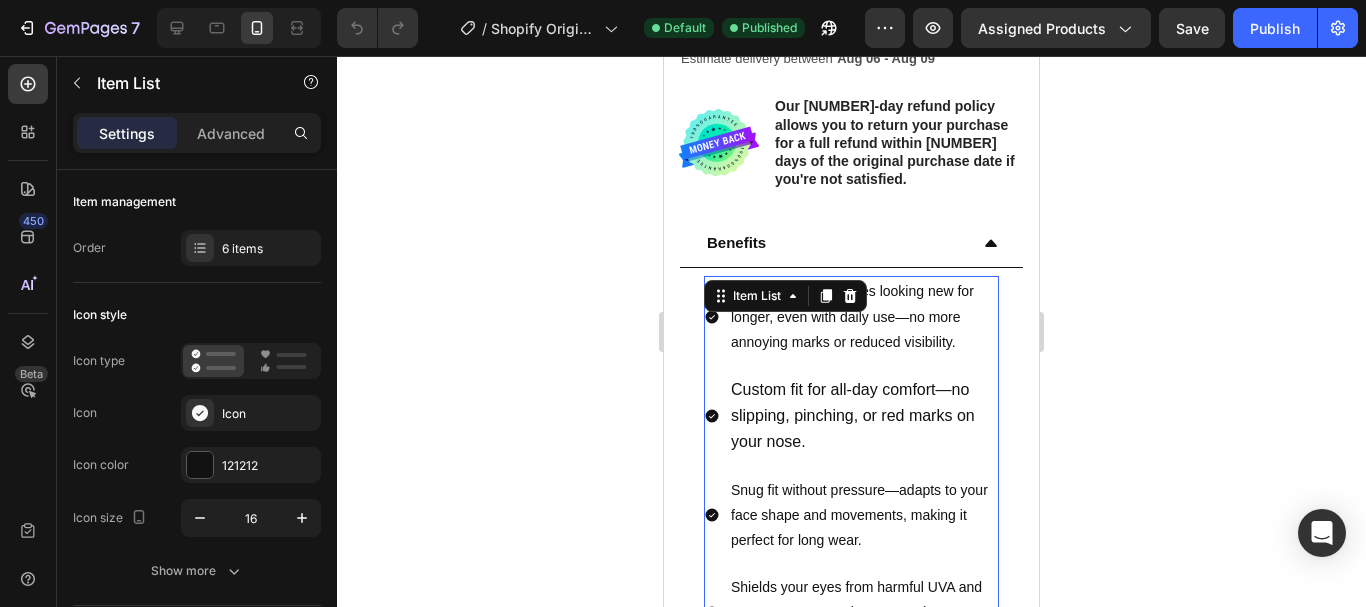 click on "Keeps your sunglasses looking new for longer, even with daily use—no more annoying marks or reduced visibility." at bounding box center [863, 317] 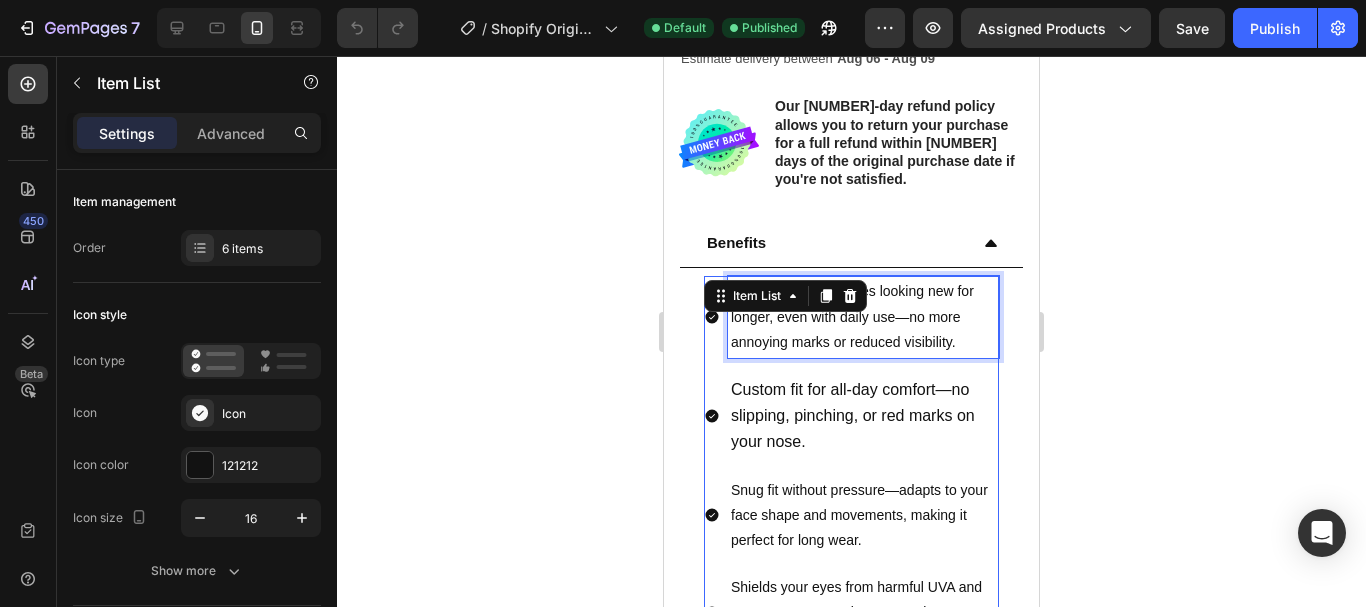 click on "Keeps your sunglasses looking new for longer, even with daily use—no more annoying marks or reduced visibility." at bounding box center [863, 317] 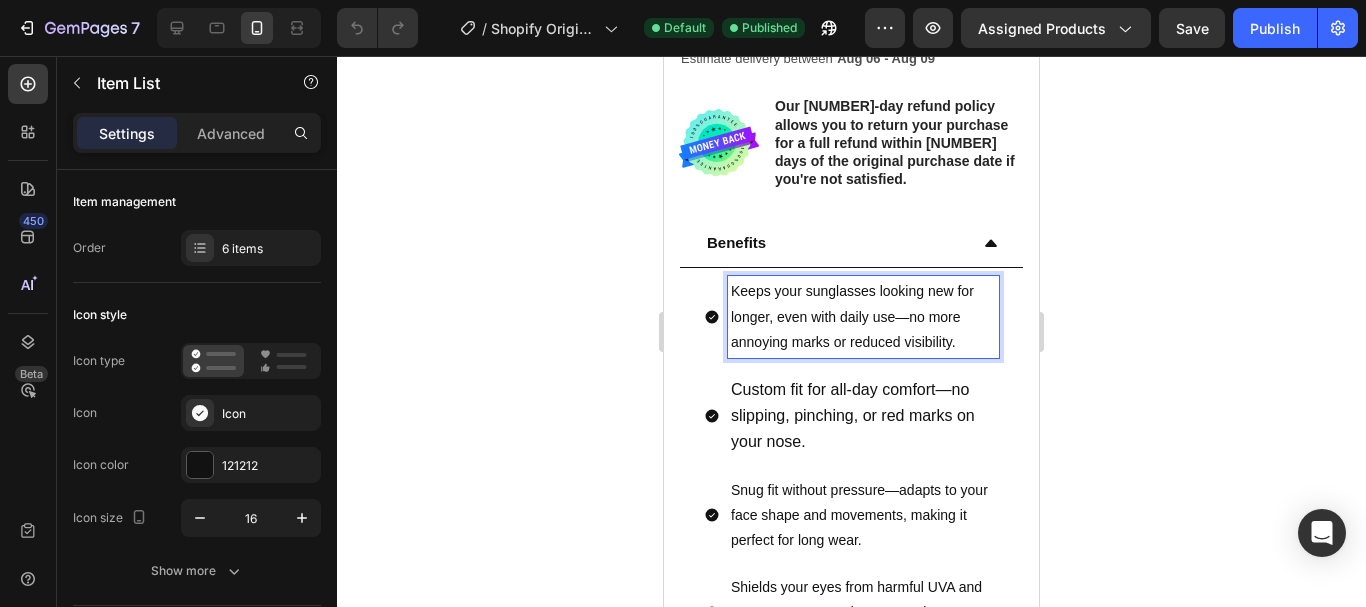 click on "Keeps your sunglasses looking new for longer, even with daily use—no more annoying marks or reduced visibility." at bounding box center [863, 317] 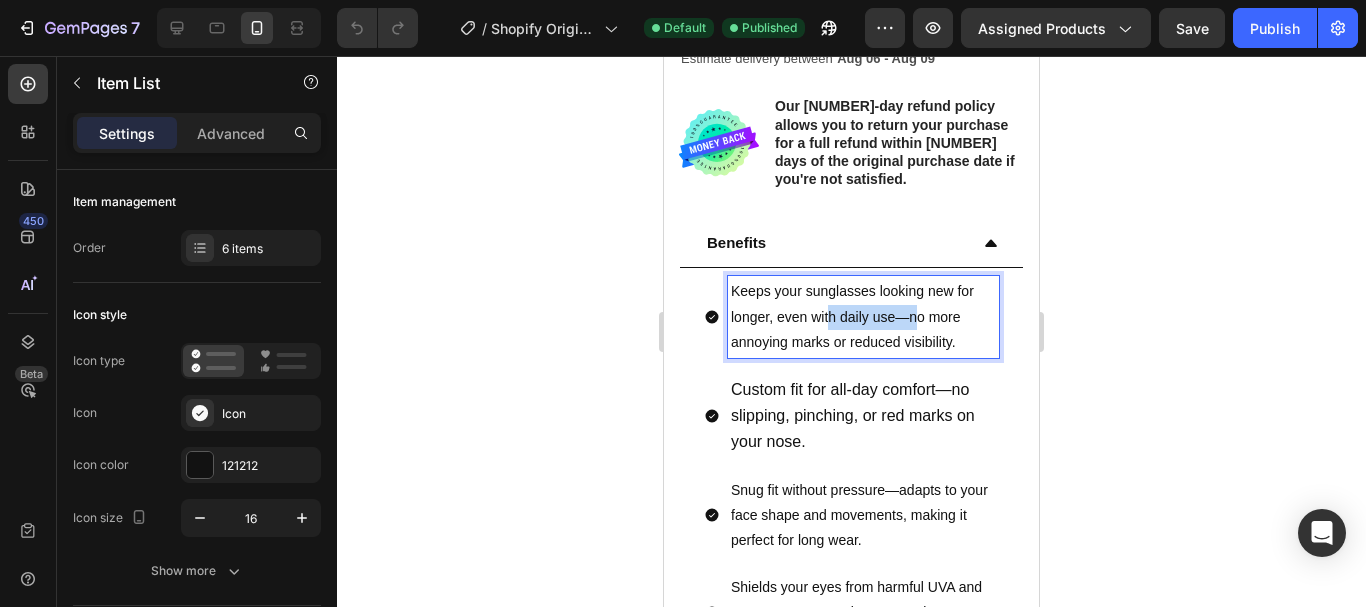 drag, startPoint x: 832, startPoint y: 320, endPoint x: 914, endPoint y: 320, distance: 82 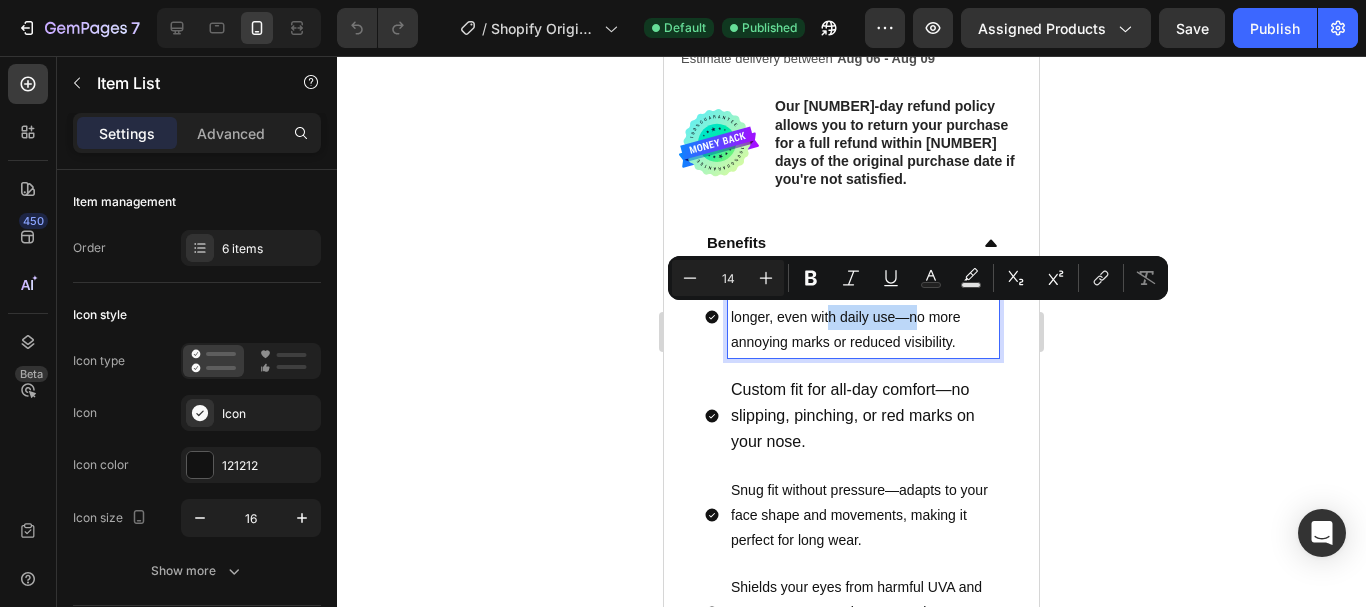 type on "16" 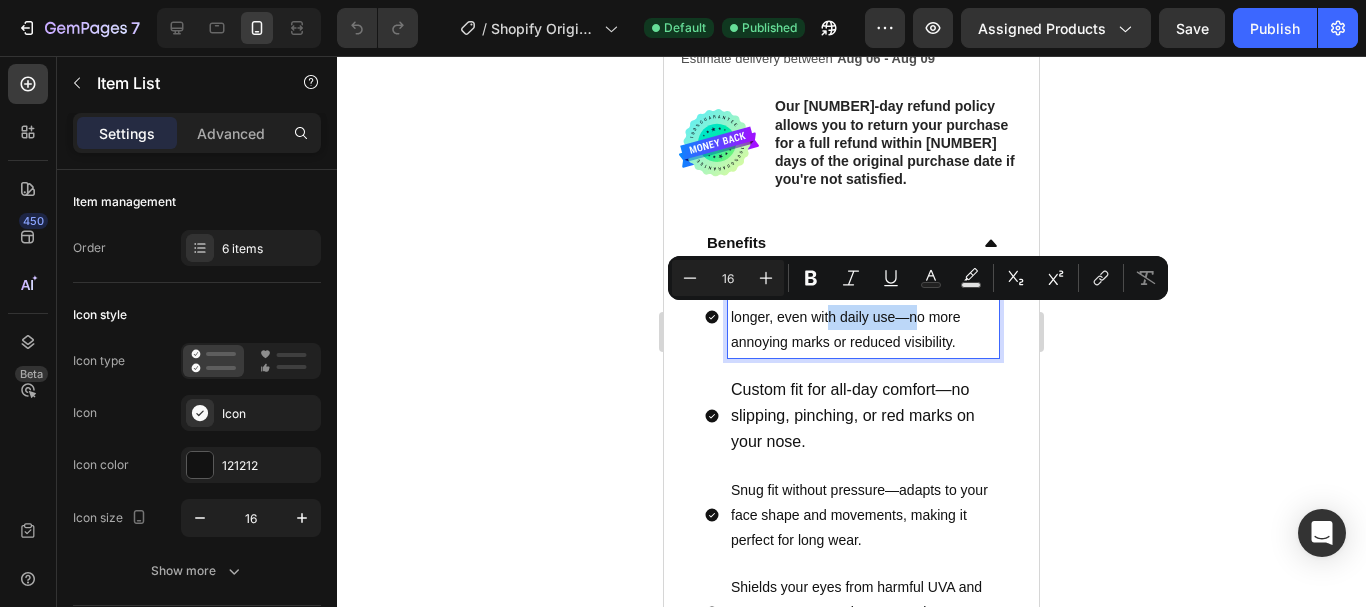 click on "Custom fit for all-day comfort—no slipping, pinching, or red marks on your nose." at bounding box center [853, 415] 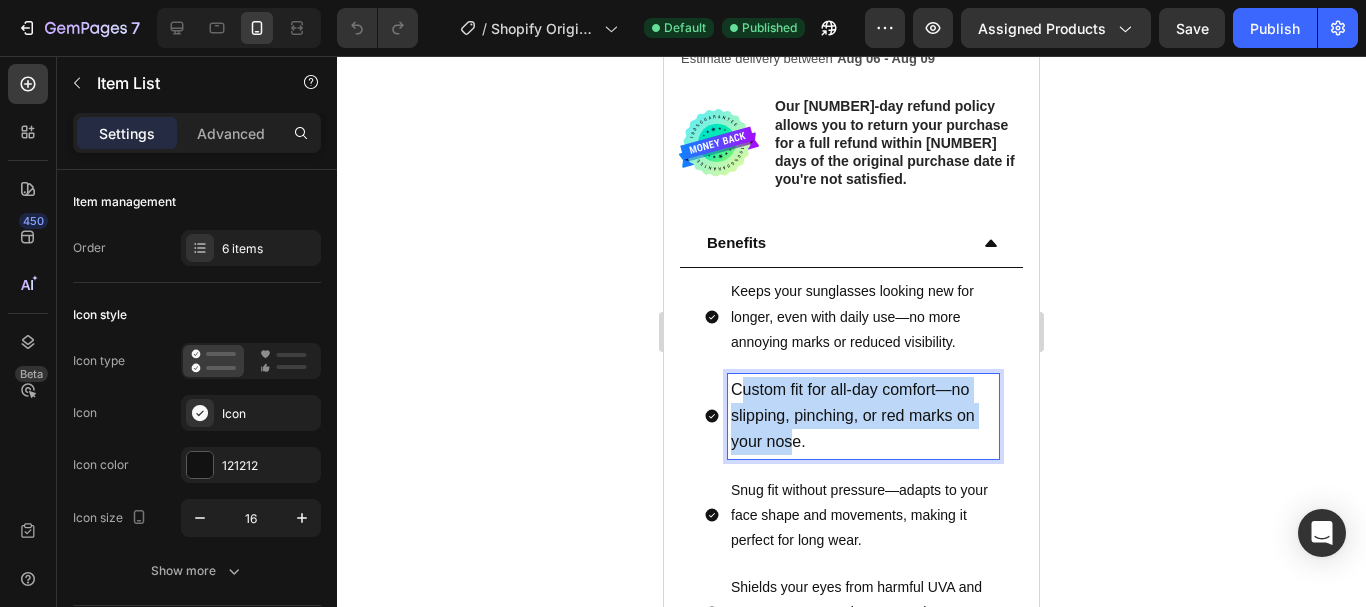 drag, startPoint x: 738, startPoint y: 393, endPoint x: 793, endPoint y: 433, distance: 68.007355 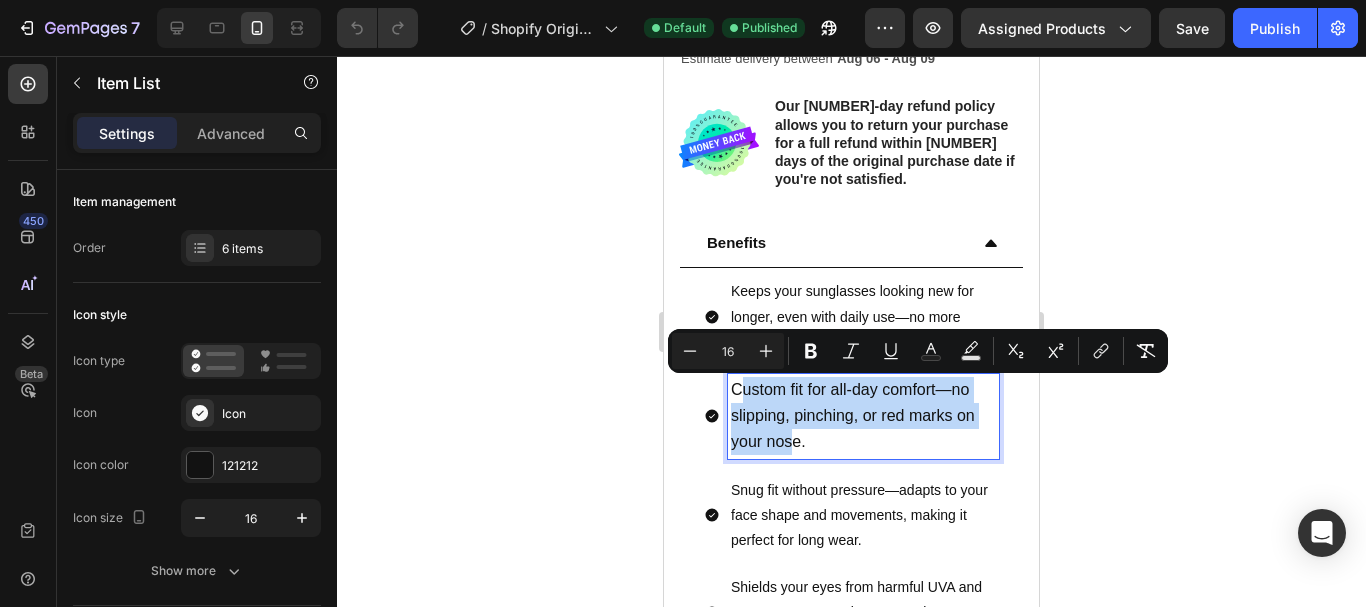 click on "Custom fit for all-day comfort—no slipping, pinching, or red marks on your nose." at bounding box center [863, 416] 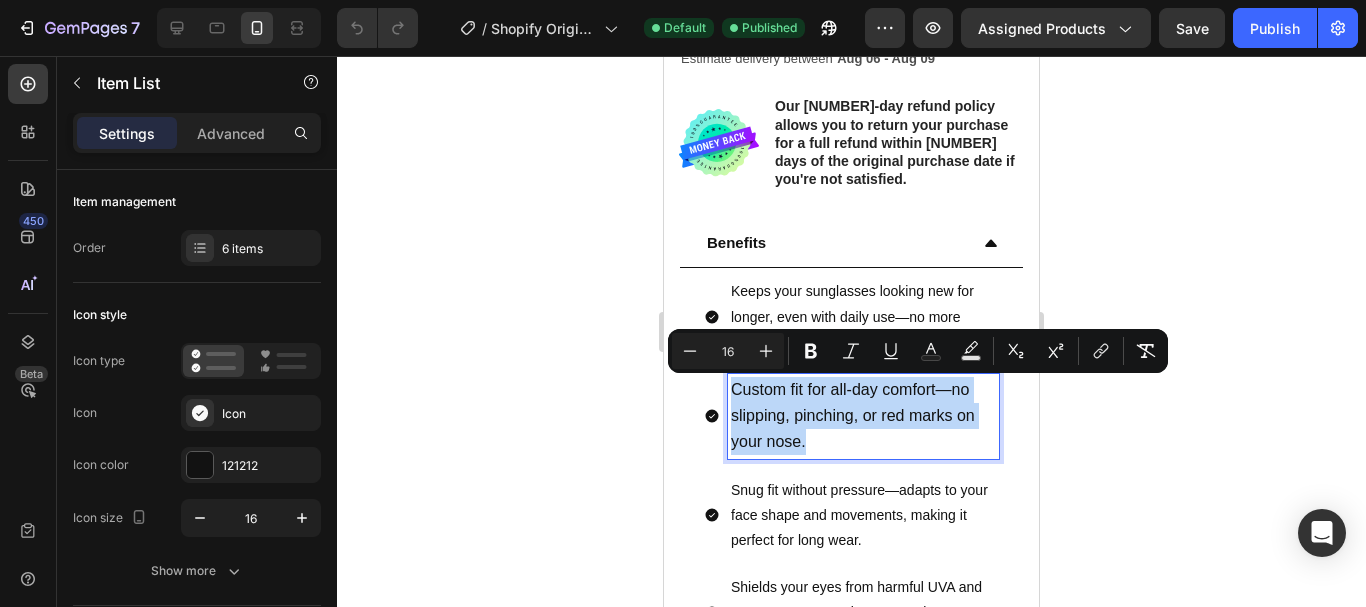 drag, startPoint x: 735, startPoint y: 387, endPoint x: 824, endPoint y: 444, distance: 105.68822 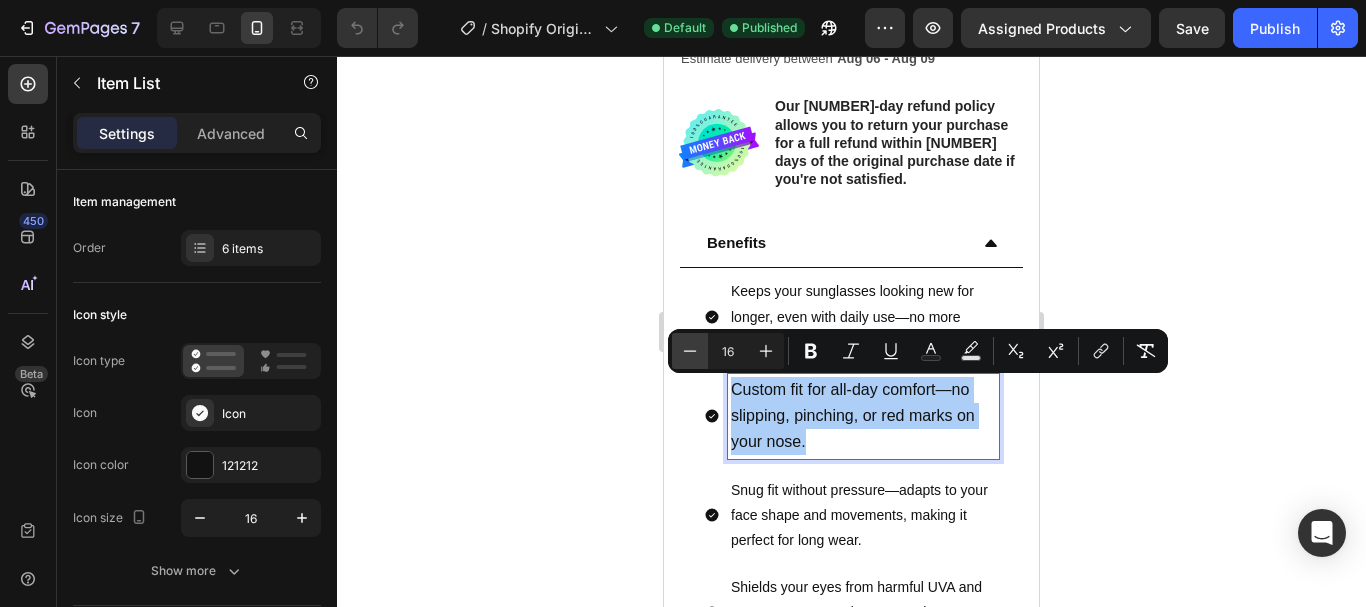 click 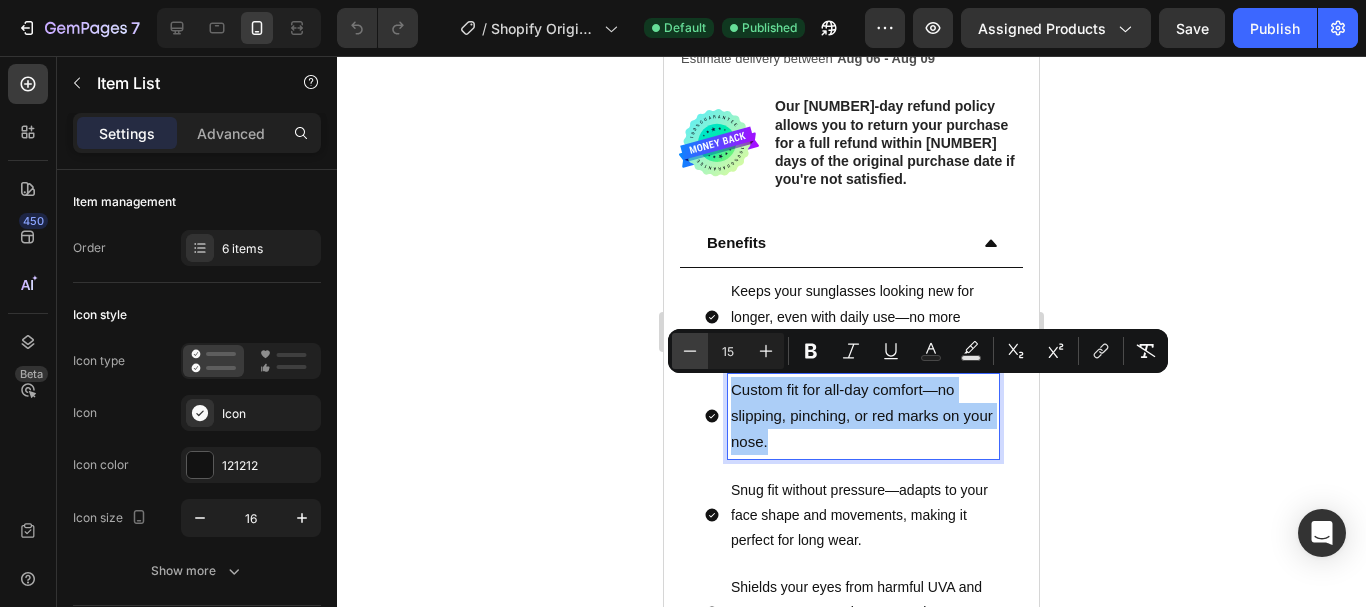 click 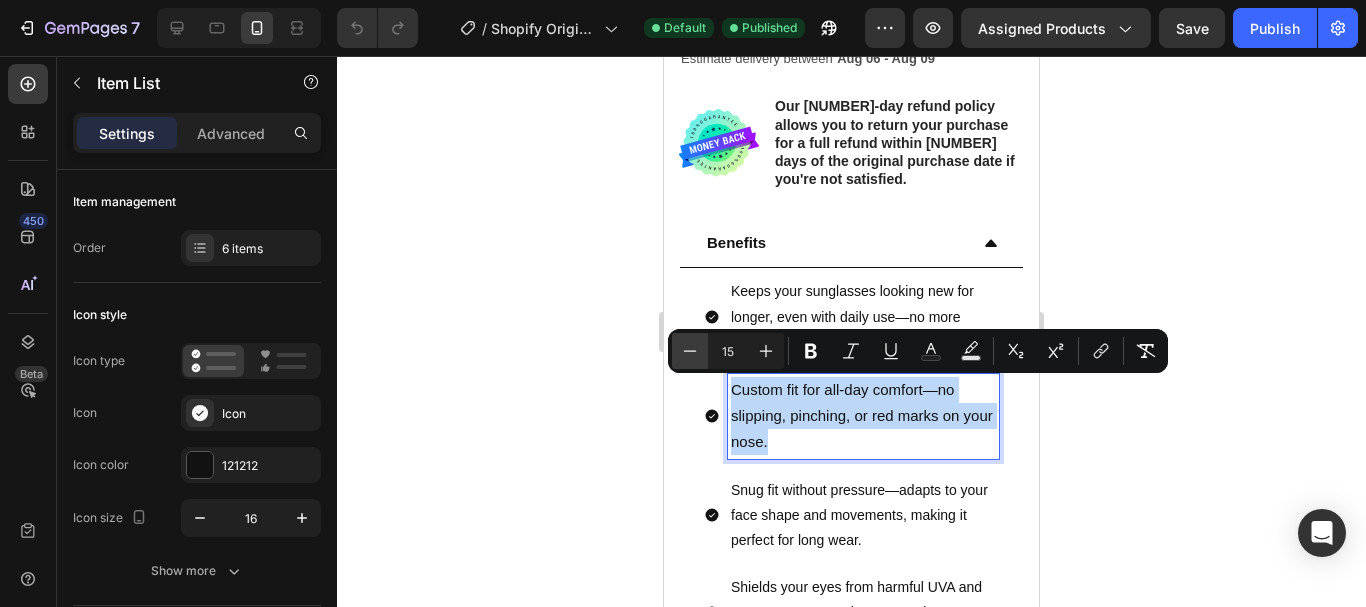 type on "14" 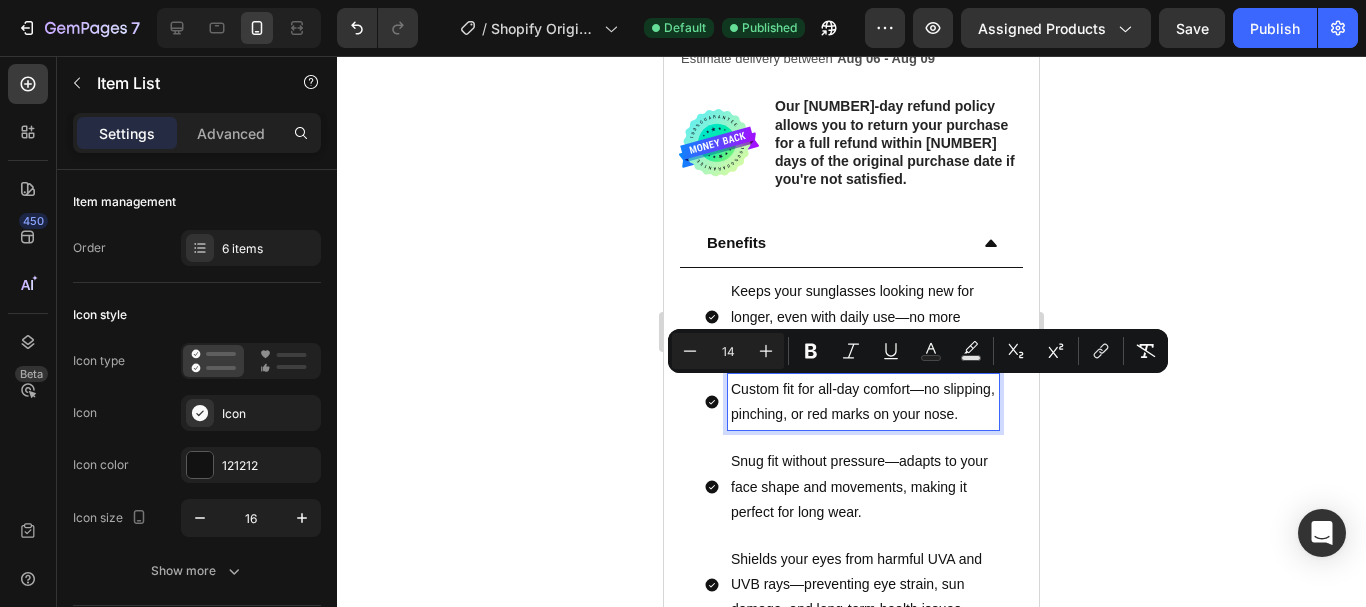 click on "Custom fit for all-day comfort—no slipping, pinching, or red marks on your nose." at bounding box center (863, 401) 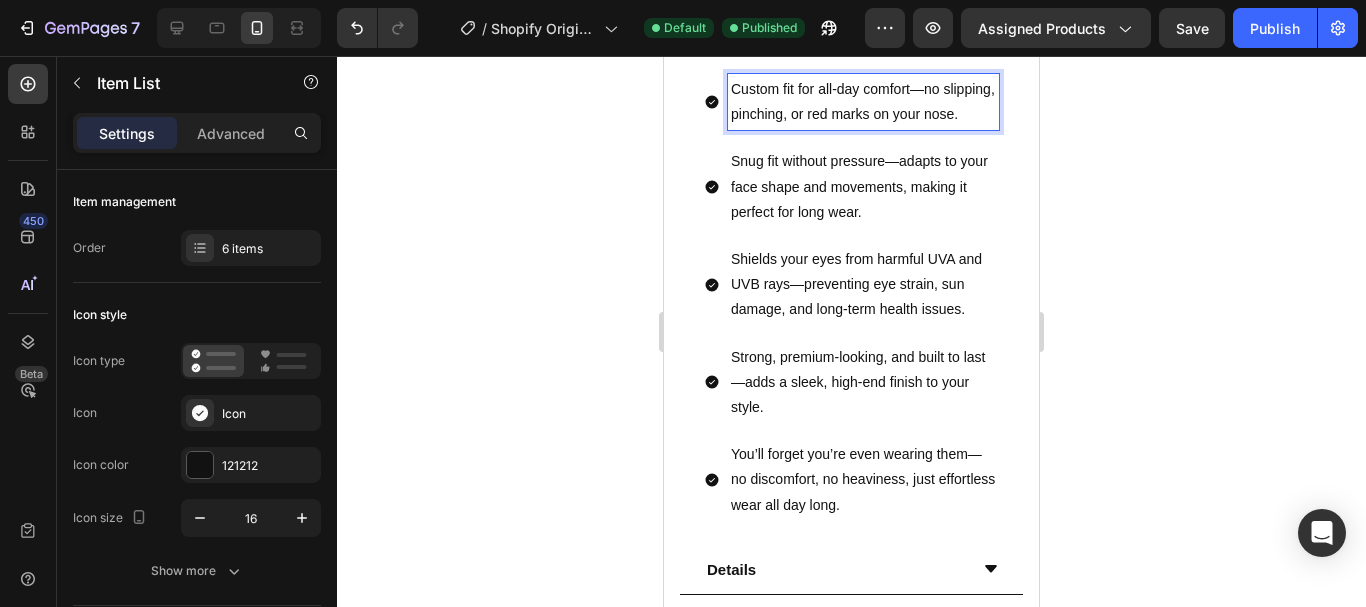 scroll, scrollTop: 1200, scrollLeft: 0, axis: vertical 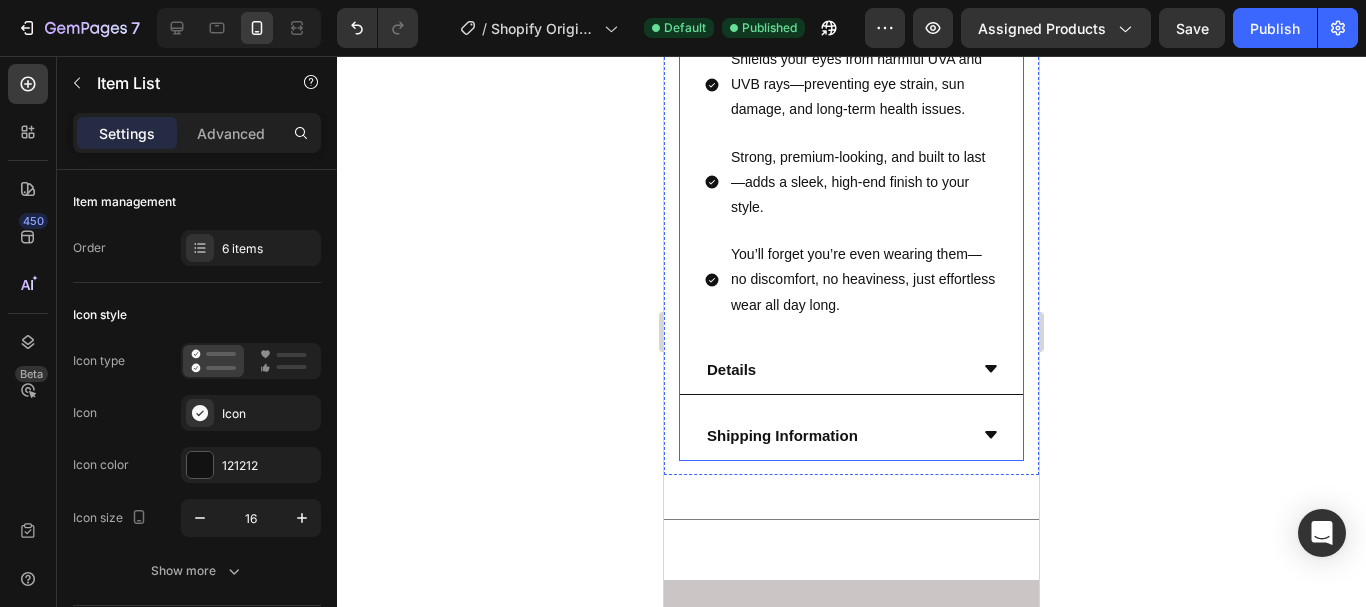 click on "Details" at bounding box center [835, 369] 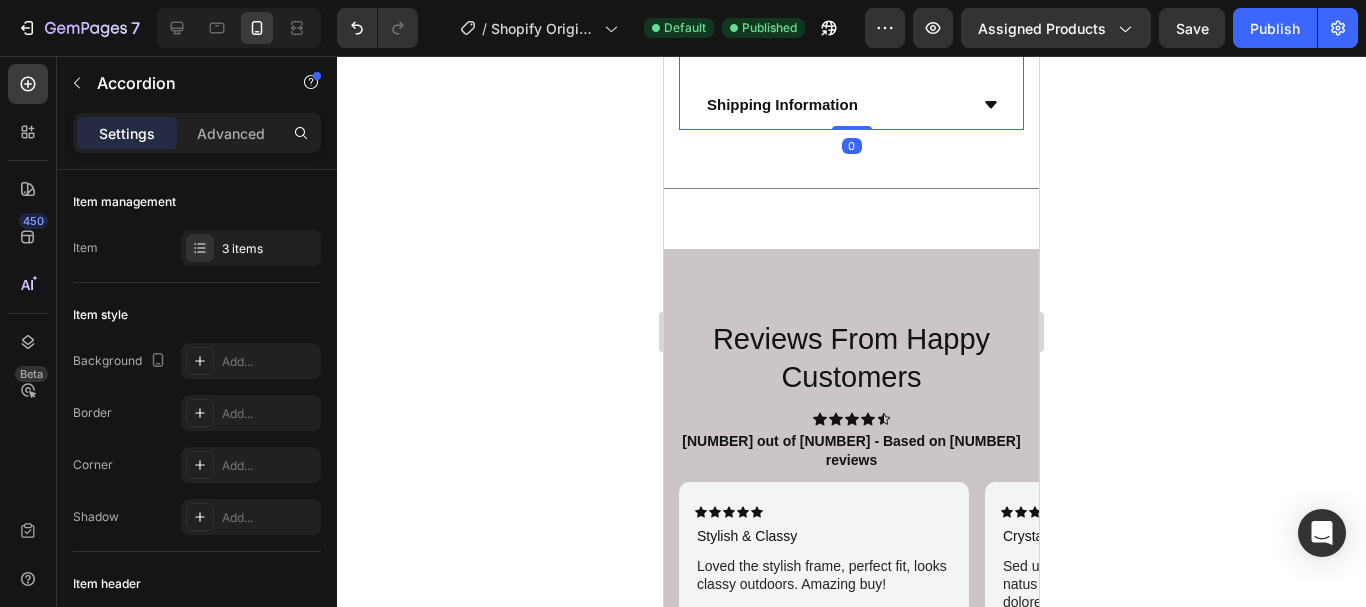 scroll, scrollTop: 939, scrollLeft: 0, axis: vertical 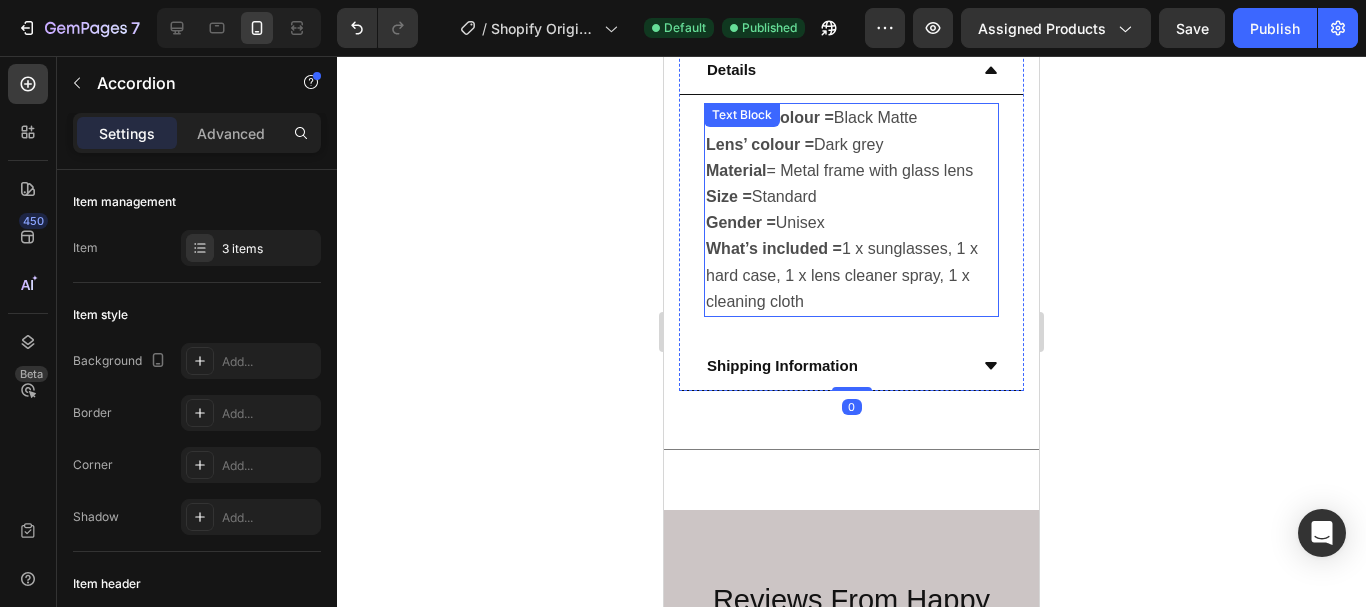 click on "Gender =  Unisex" at bounding box center (765, 222) 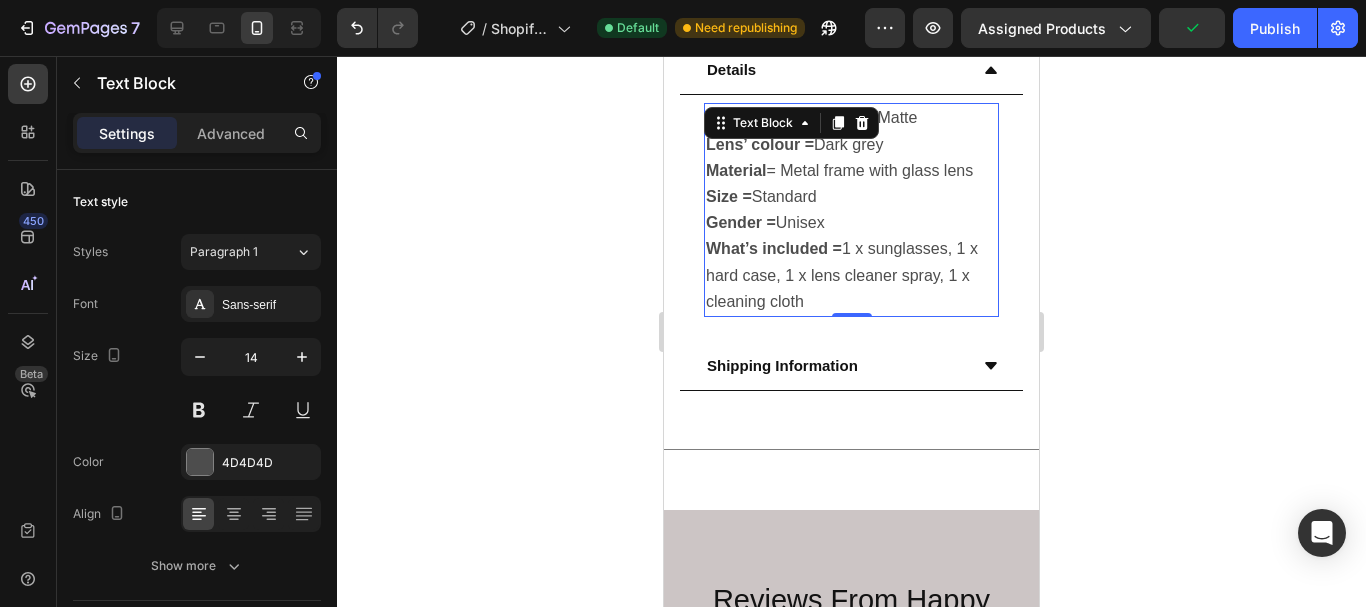click on "Gender =  Unisex" at bounding box center [851, 223] 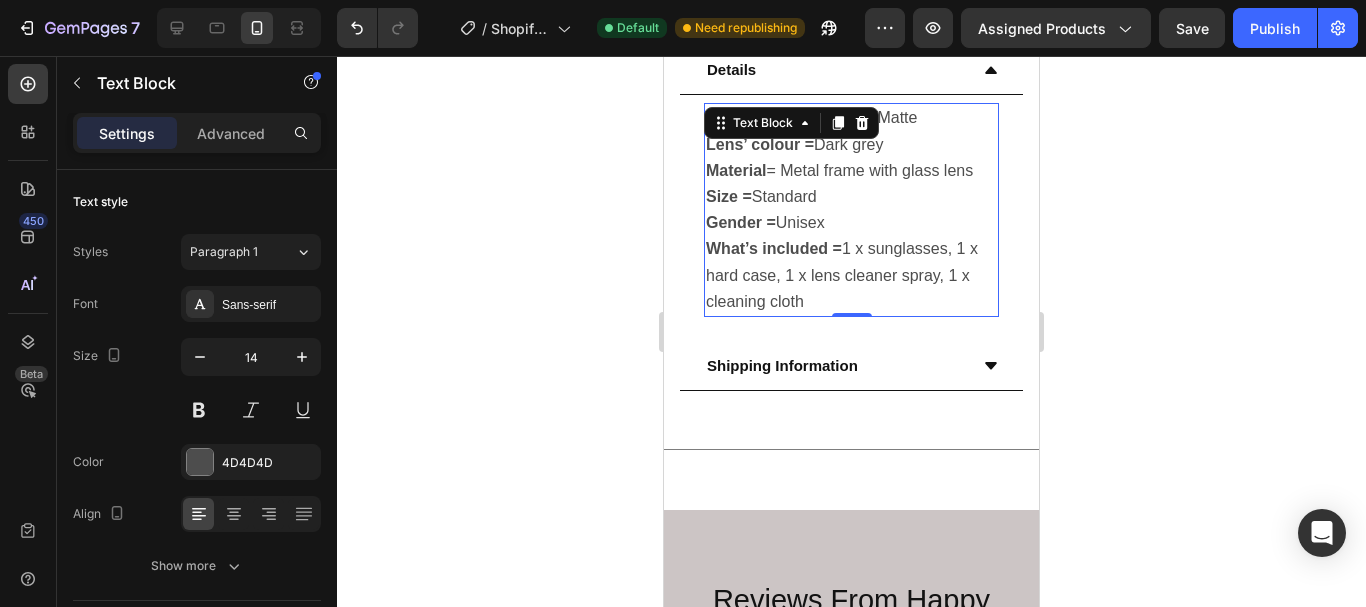 drag, startPoint x: 744, startPoint y: 223, endPoint x: 852, endPoint y: 219, distance: 108.07405 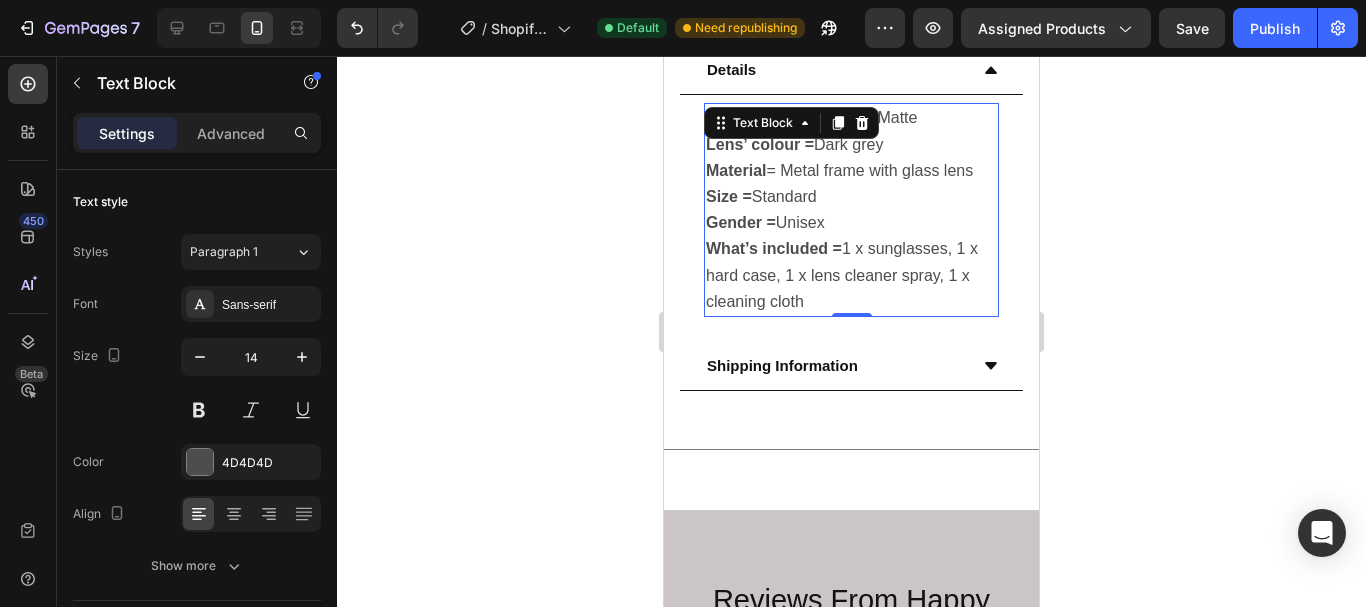 click on "Gender =  Unisex" at bounding box center [851, 223] 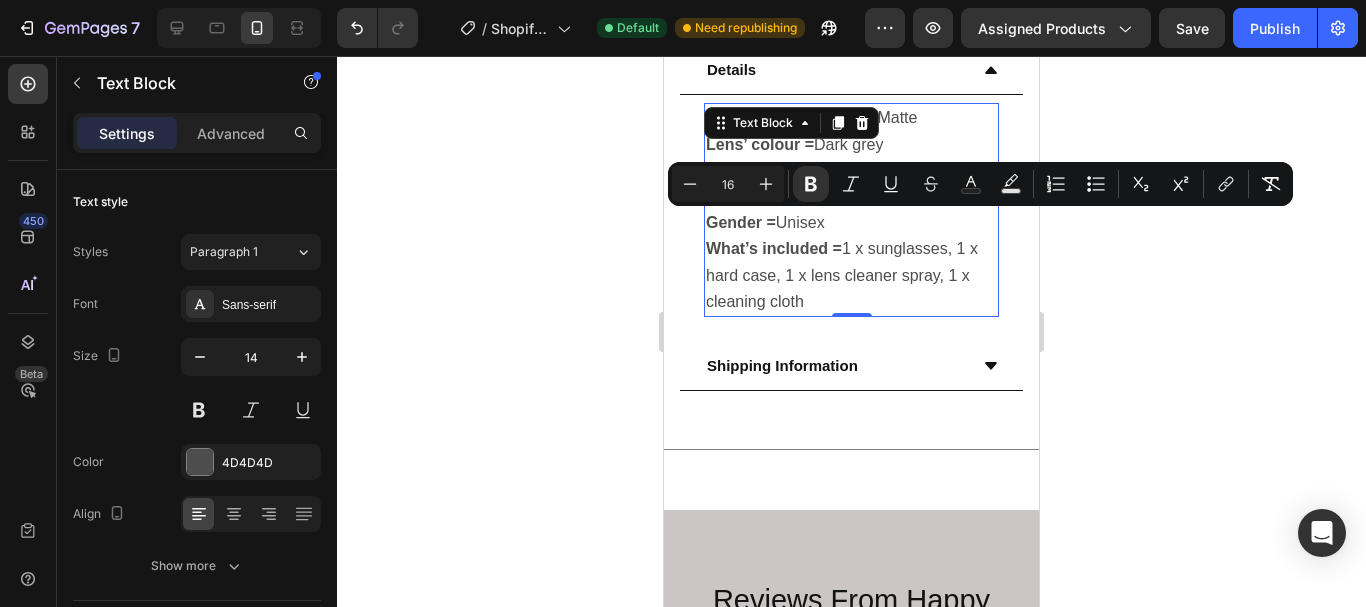 click on "What’s included =" at bounding box center [774, 248] 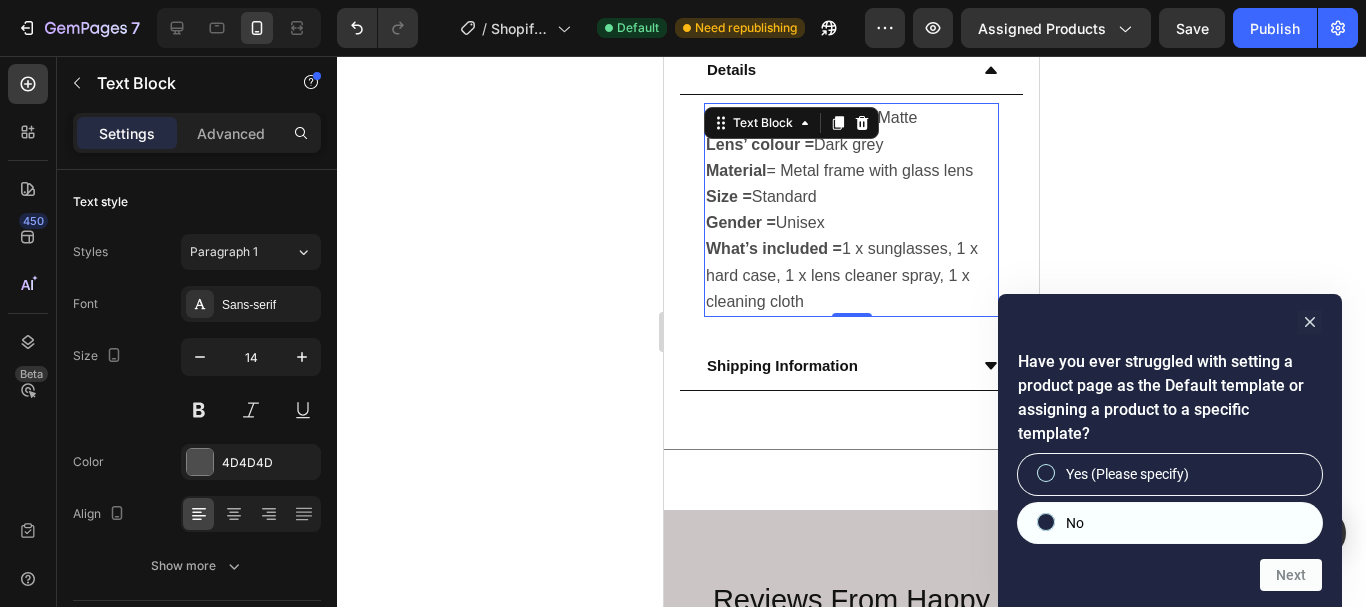 click on "No" at bounding box center (1170, 523) 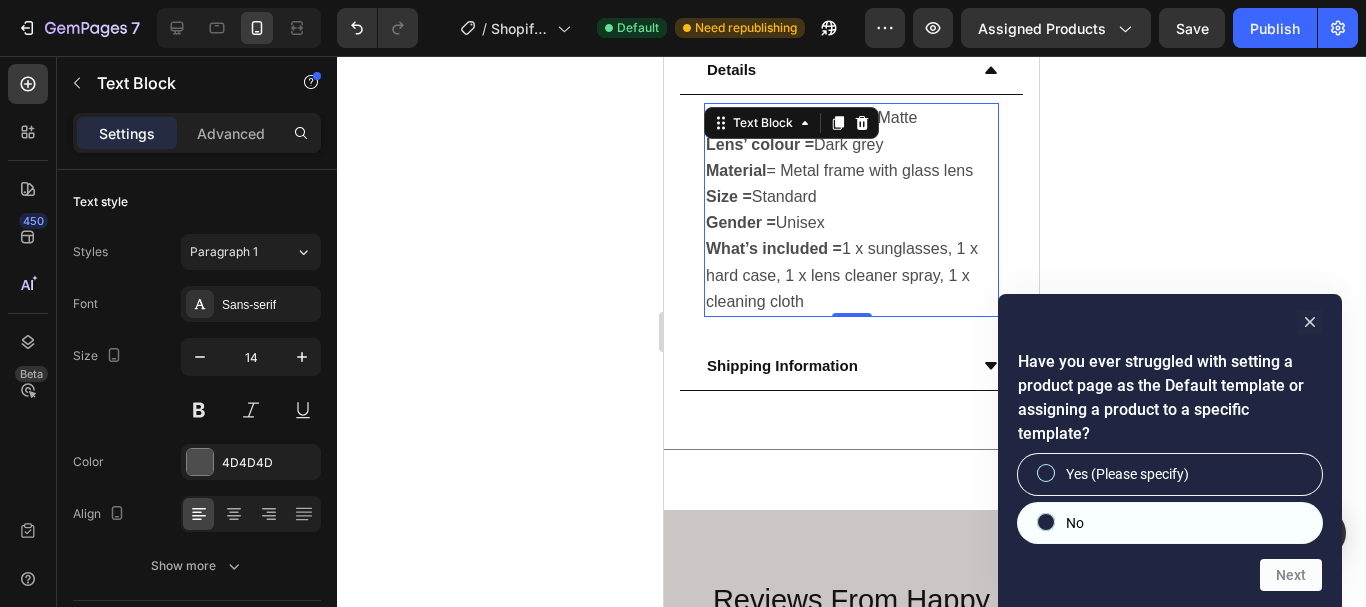 click on "No" at bounding box center (1046, 521) 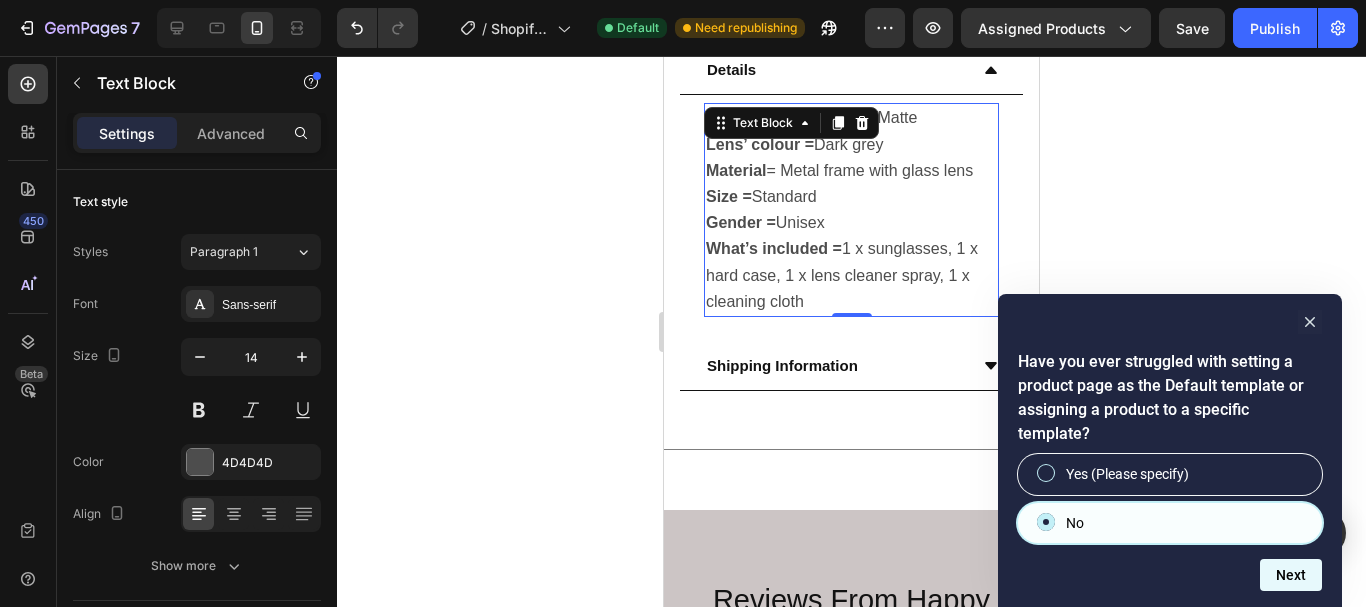 click on "Next" at bounding box center (1291, 575) 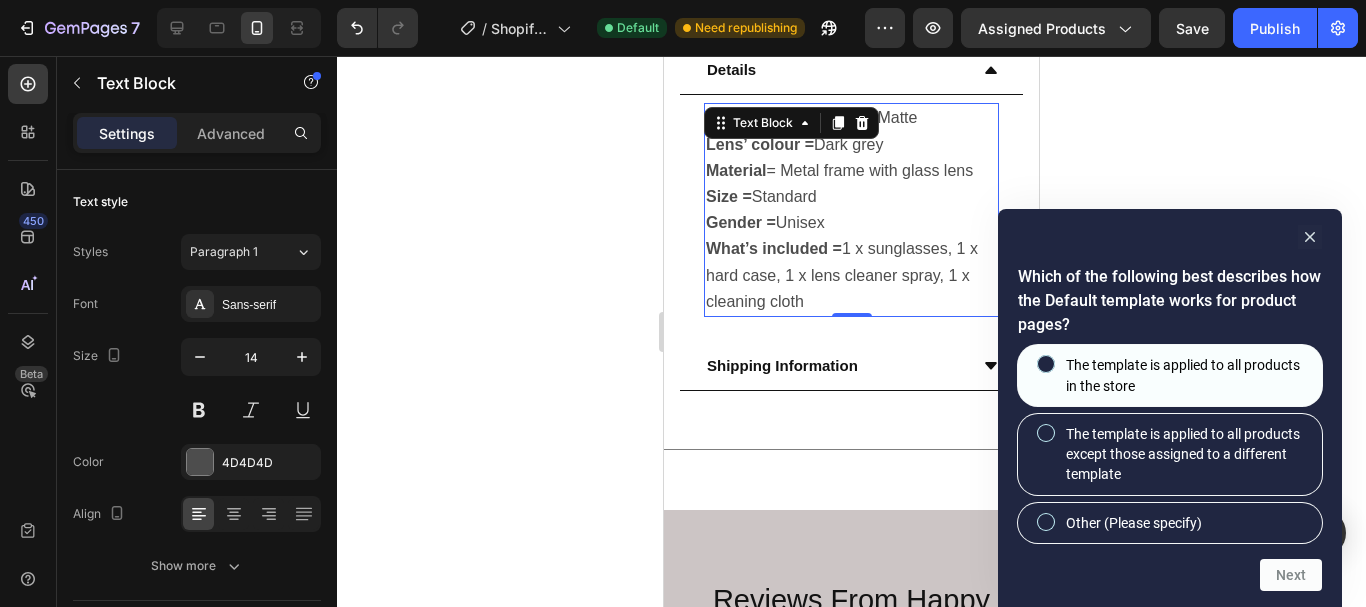 click on "The template is applied to all products in the store" at bounding box center (1186, 375) 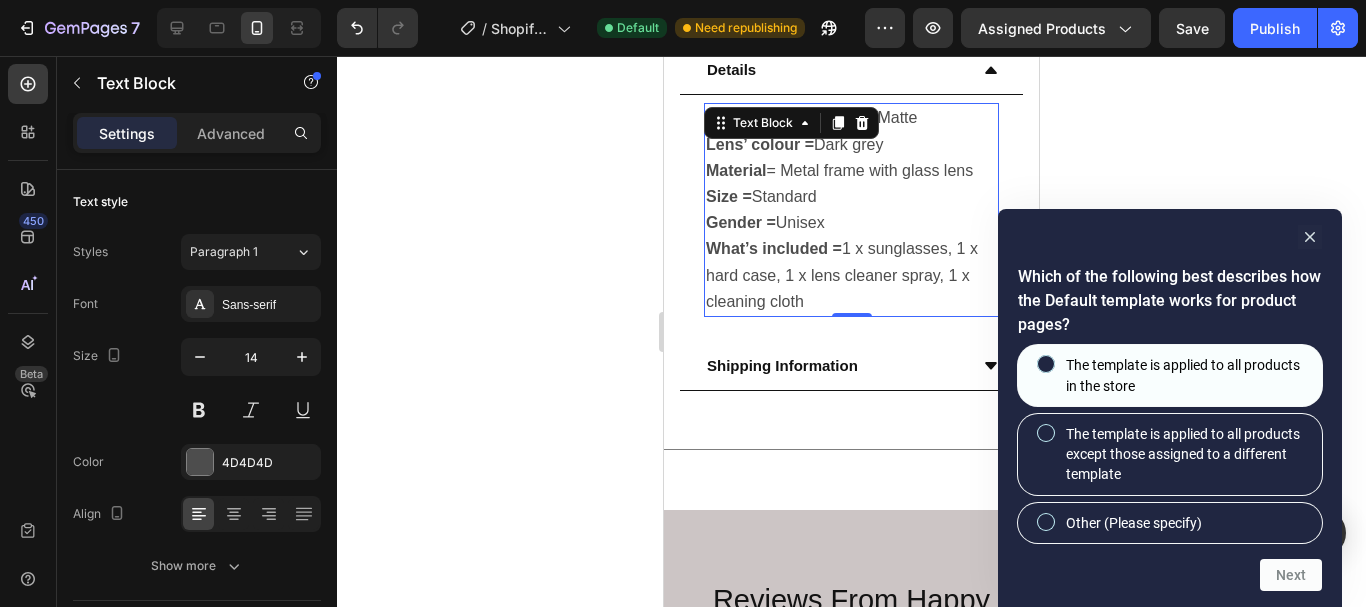 click on "The template is applied to all products in the store" at bounding box center (1046, 364) 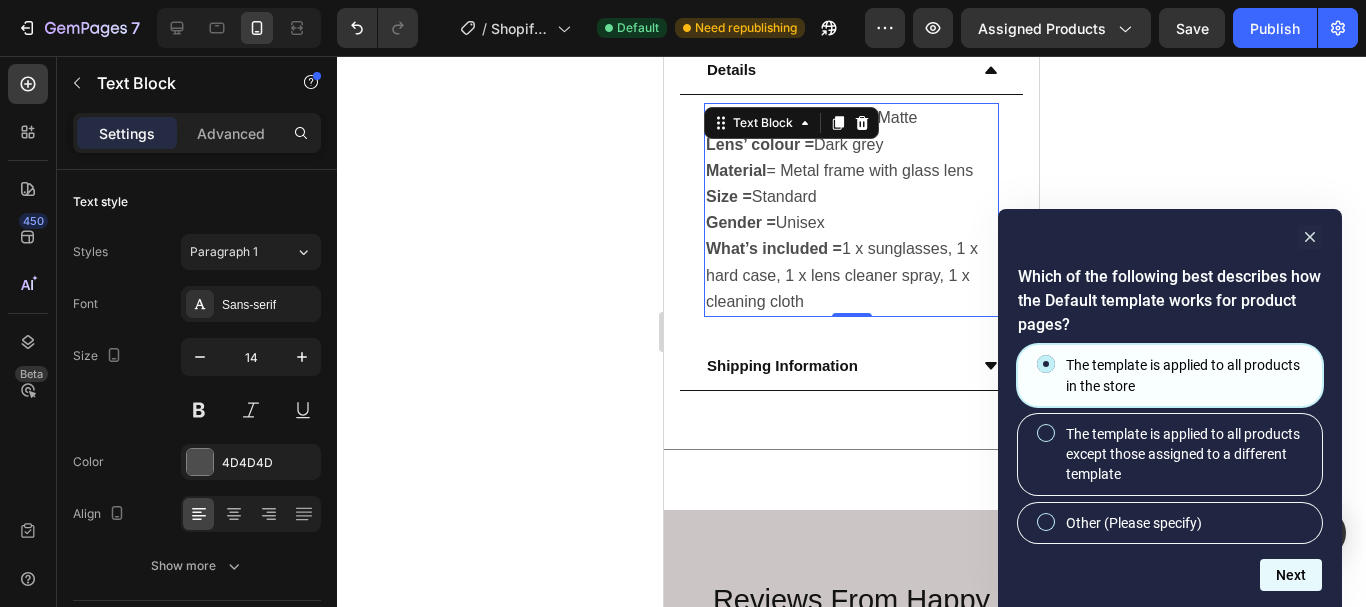 click on "Next" at bounding box center [1291, 575] 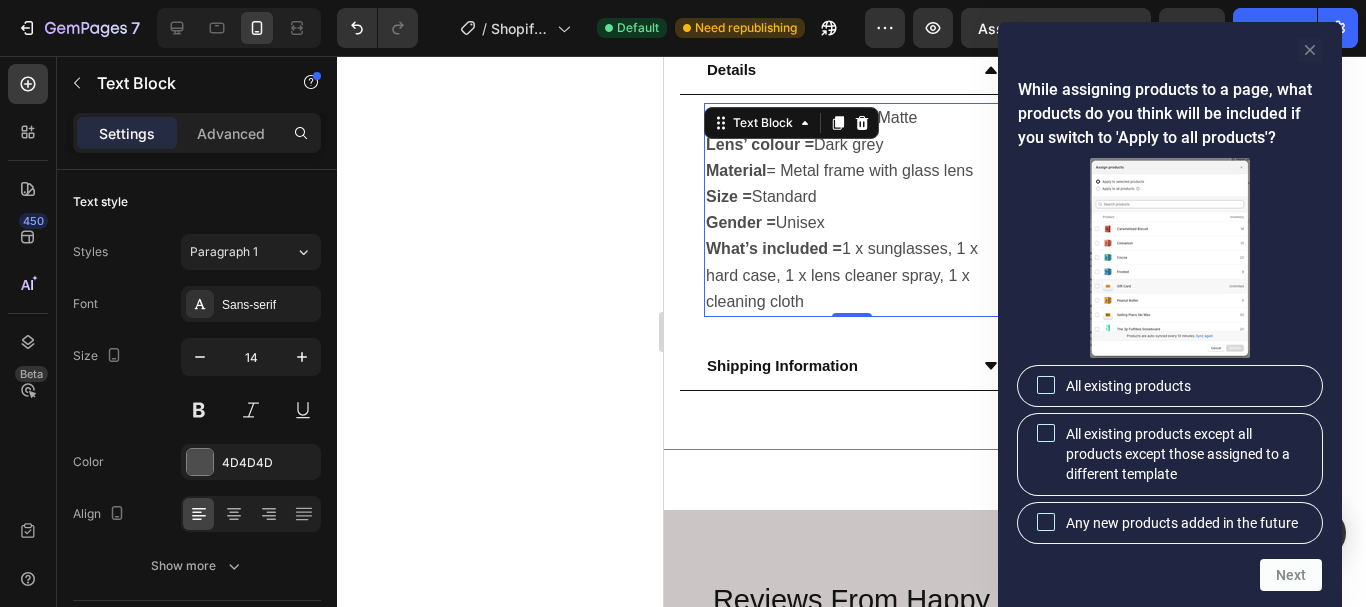 click 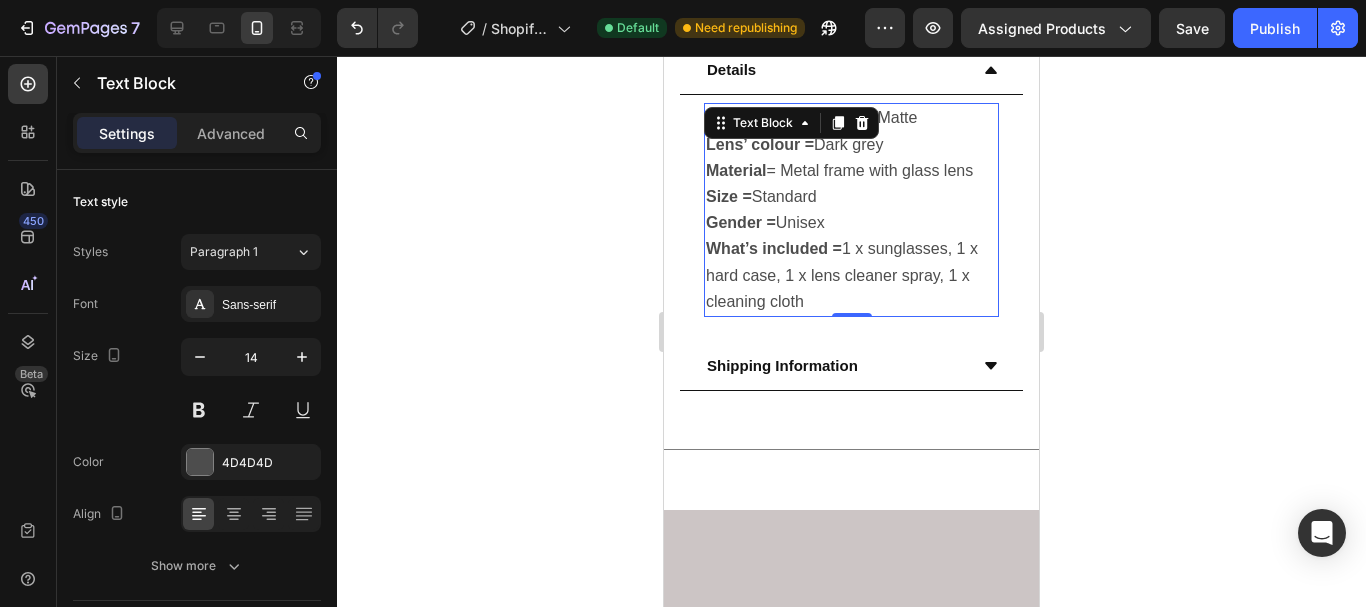 scroll, scrollTop: 739, scrollLeft: 0, axis: vertical 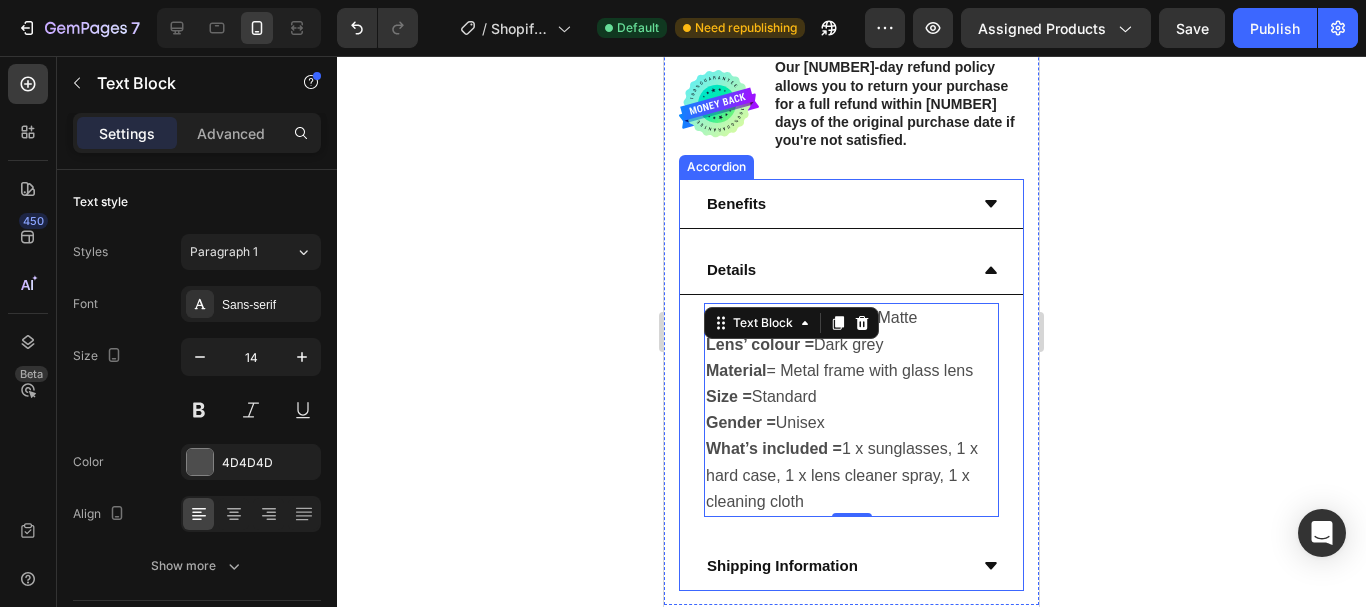click on "Shipping Information" at bounding box center [782, 565] 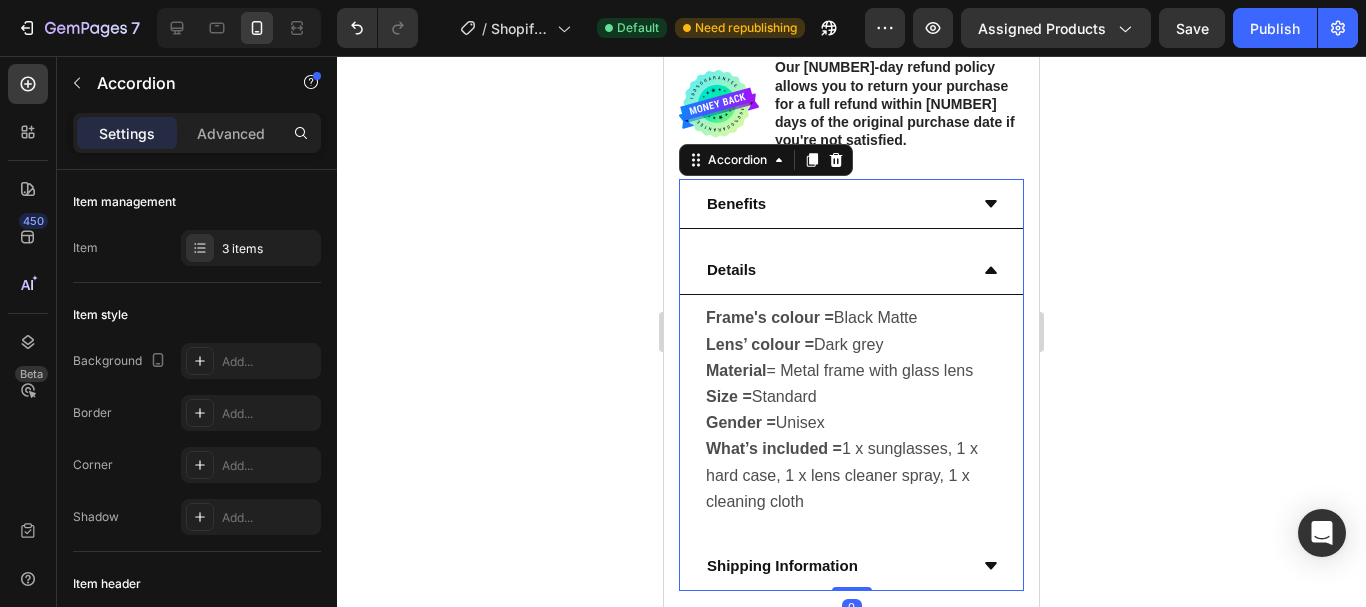 click on "Shipping Information" at bounding box center [835, 565] 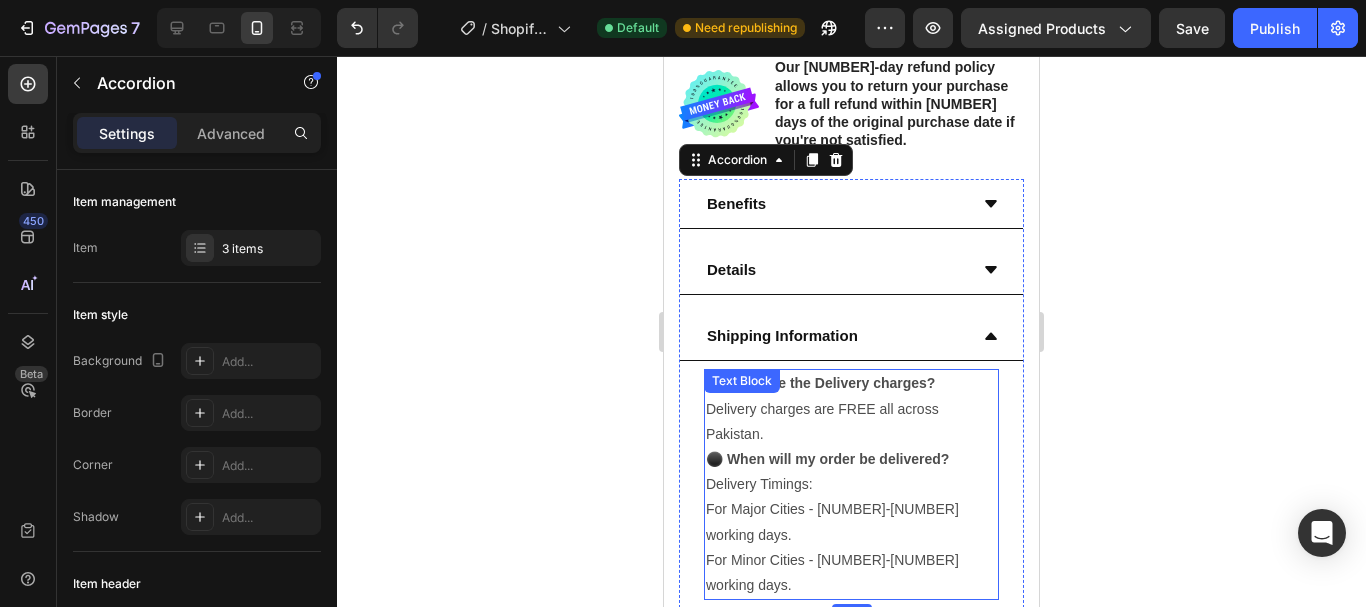 click on "⚫ What are the Delivery charges? Delivery charges are FREE all across Pakistan. ⚫ When will my order be delivered? Delivery Timings: For Major Cities - [NUMBER]-[NUMBER] working days. For Minor Cities - [NUMBER]-[NUMBER] working days." at bounding box center [851, 484] 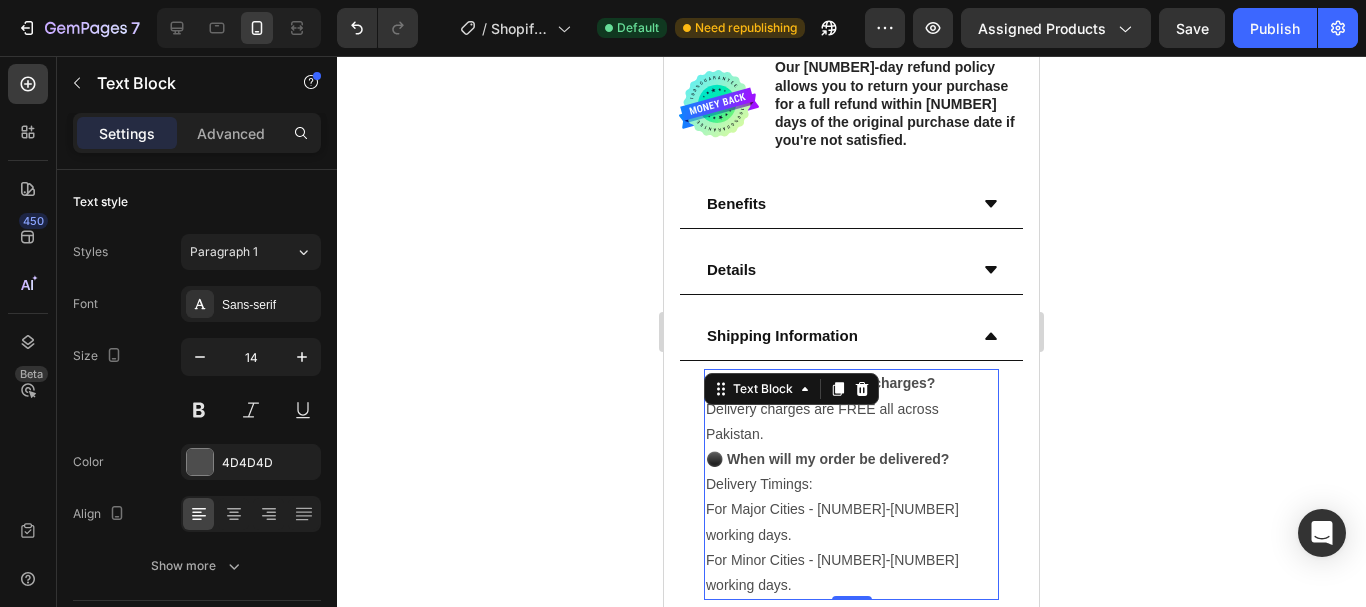click on "⚫ What are the Delivery charges? Delivery charges are FREE all across Pakistan. ⚫ When will my order be delivered? Delivery Timings: For Major Cities - [NUMBER]-[NUMBER] working days. For Minor Cities - [NUMBER]-[NUMBER] working days." at bounding box center [851, 484] 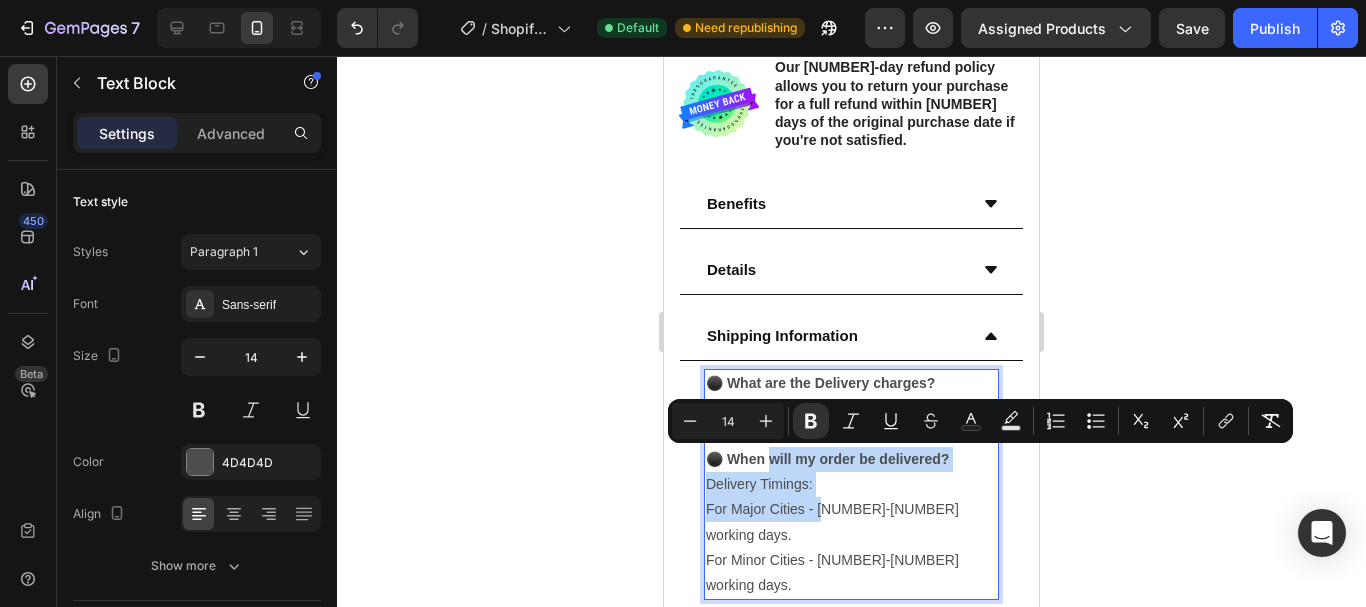 drag, startPoint x: 776, startPoint y: 468, endPoint x: 822, endPoint y: 508, distance: 60.959003 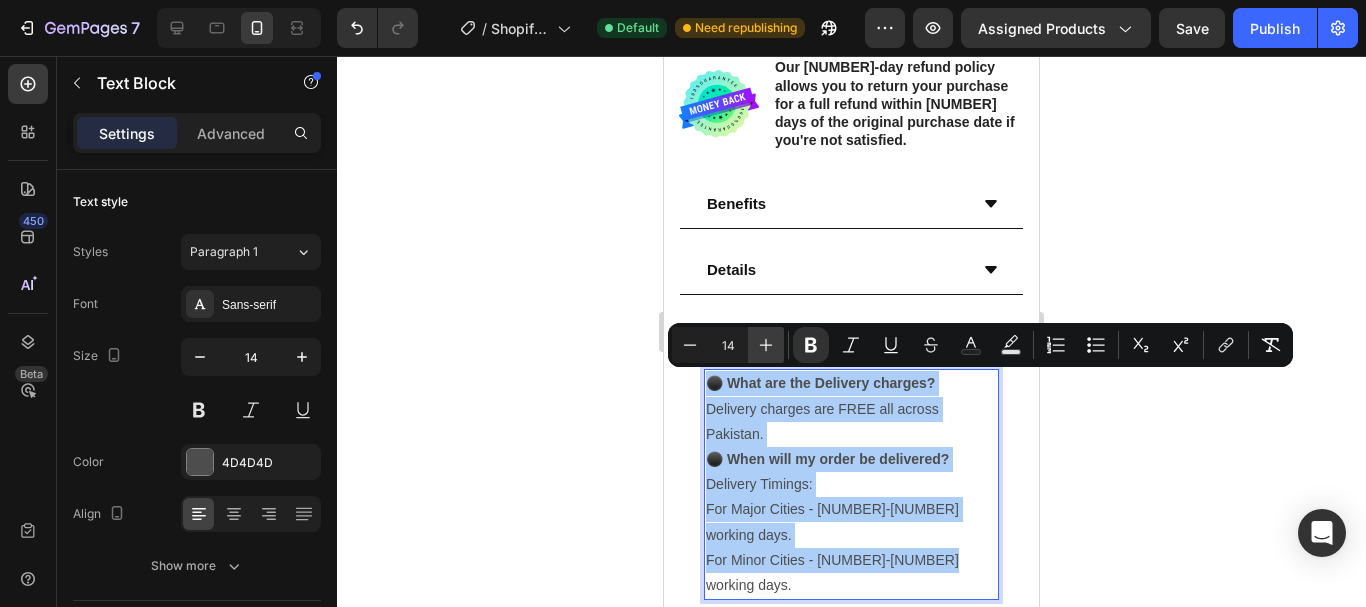 click 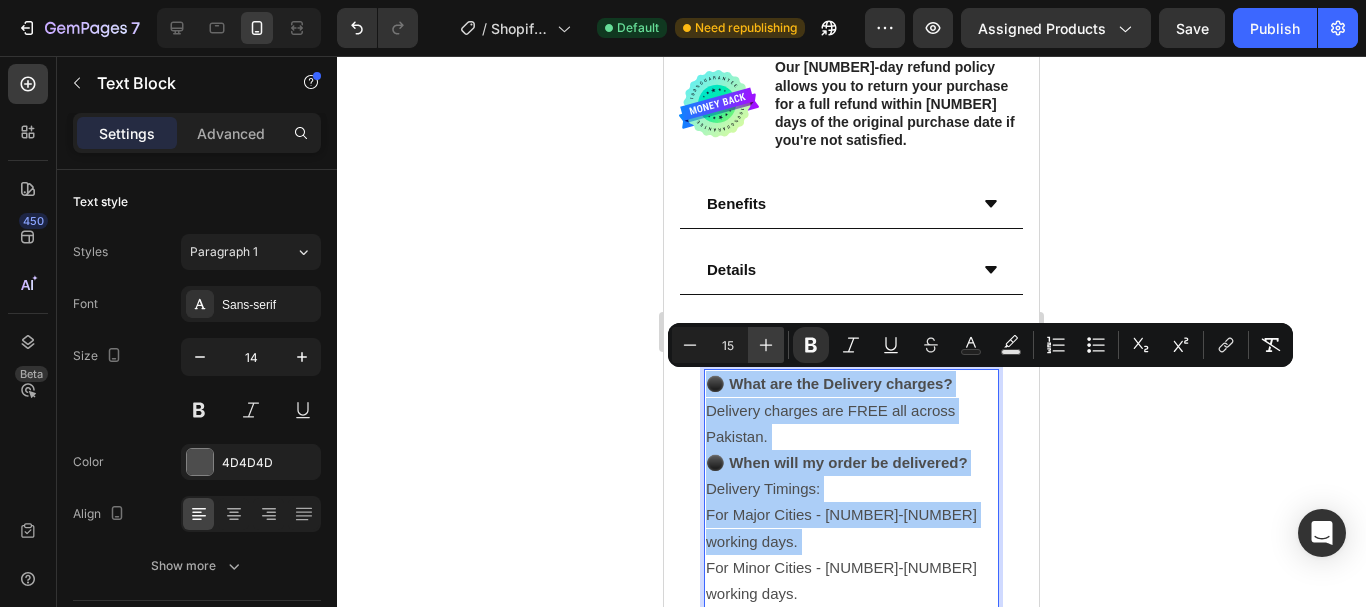 click 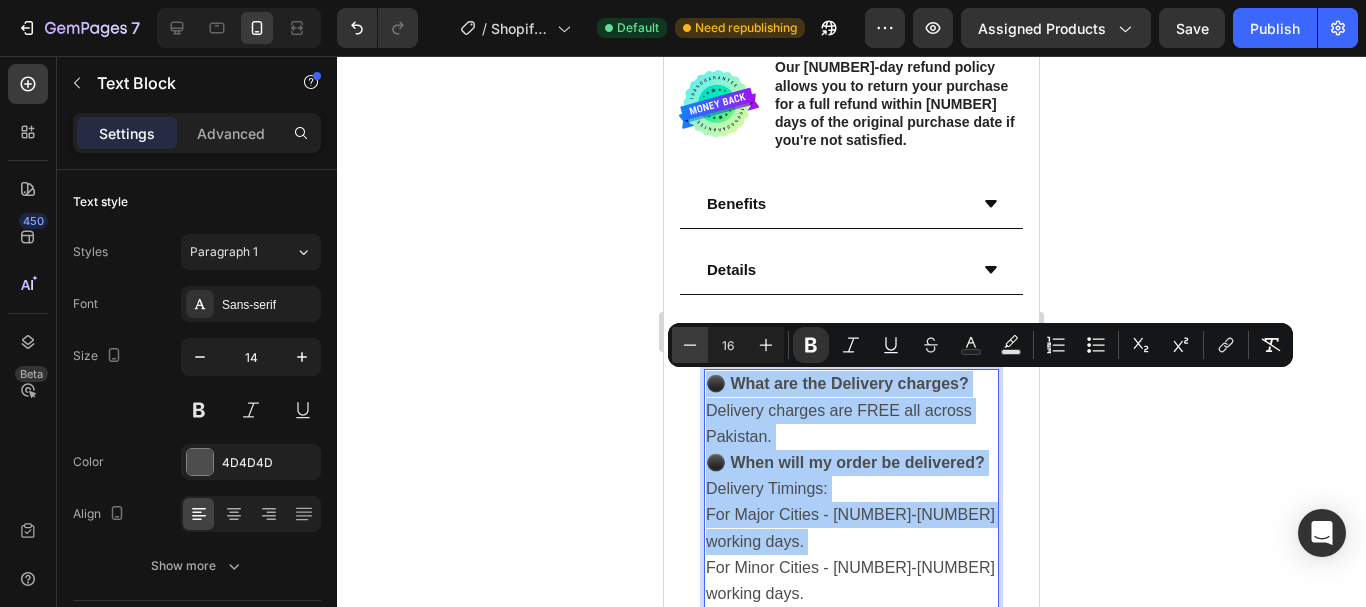 click on "Minus" at bounding box center [690, 345] 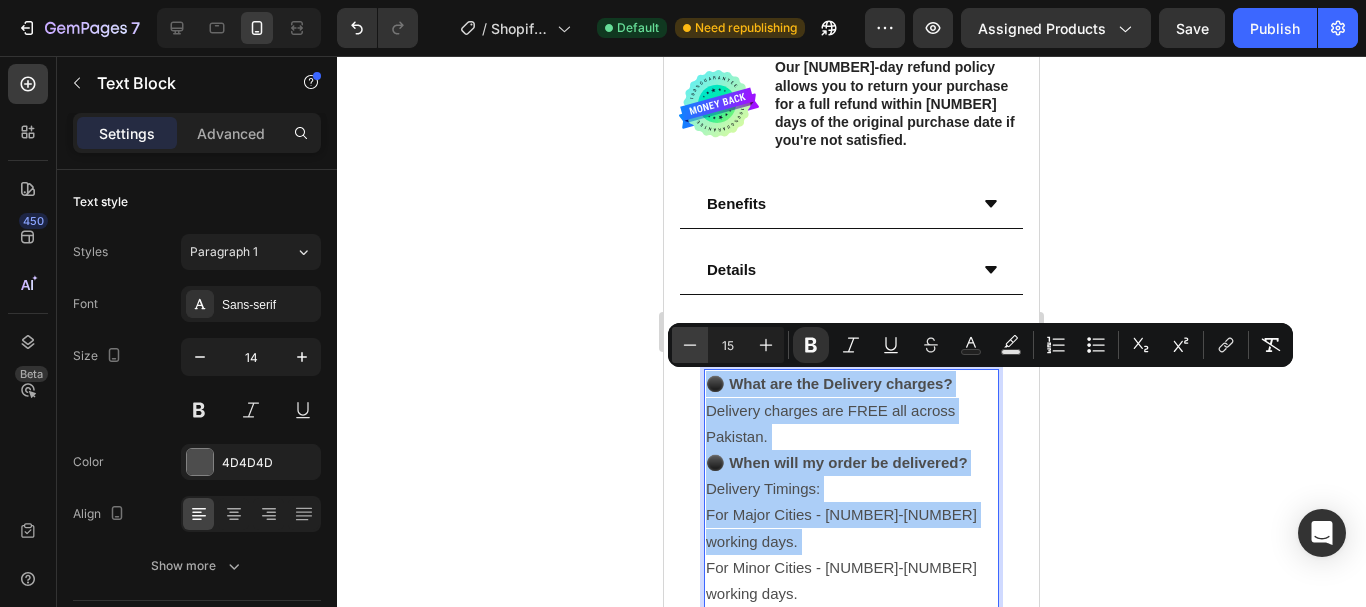 click on "Minus" at bounding box center (690, 345) 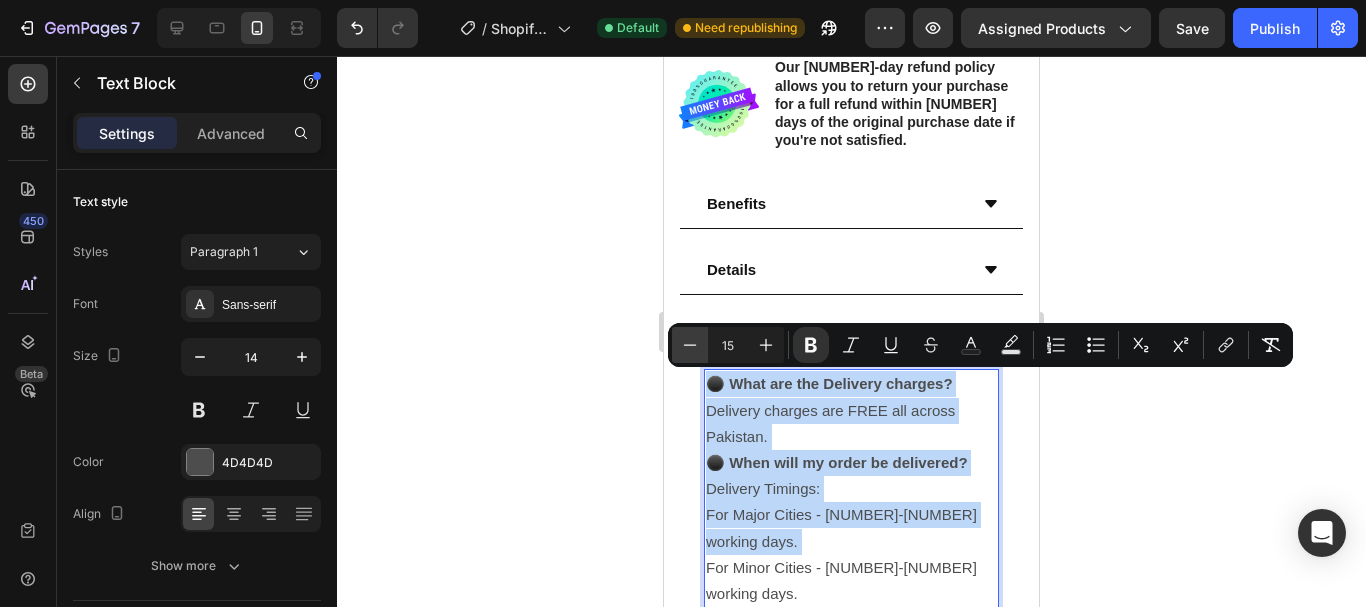 type on "14" 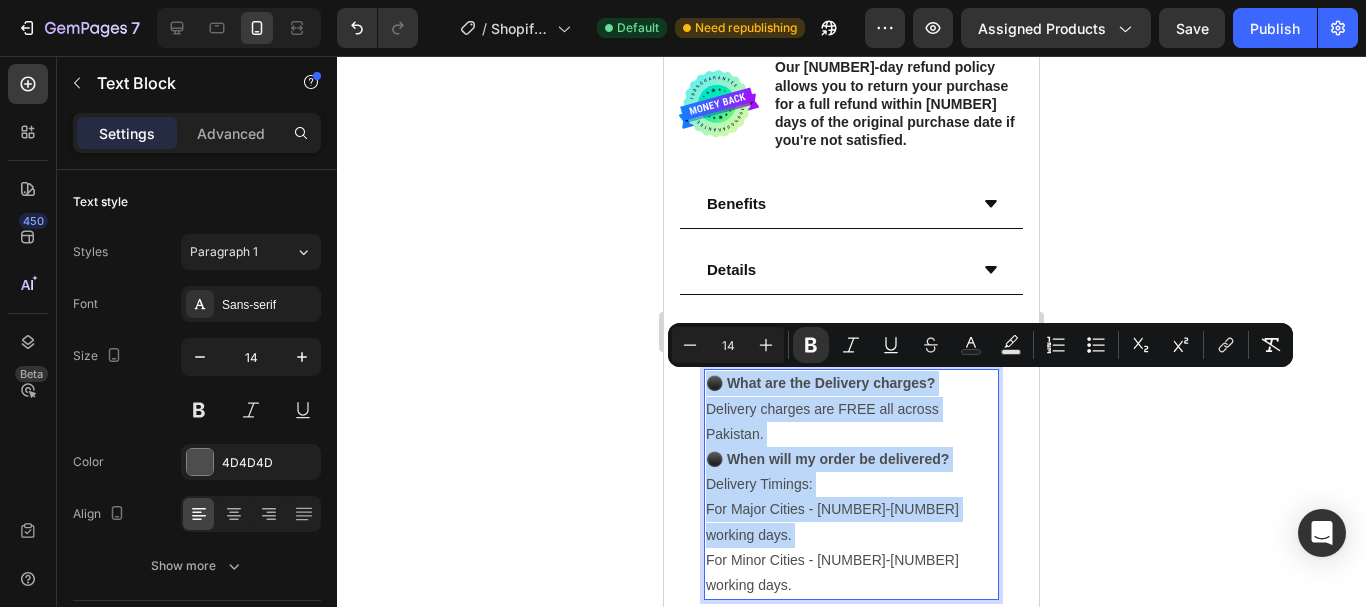click on "⚫ What are the Delivery charges? Delivery charges are FREE all across Pakistan. ⚫ When will my order be delivered? Delivery Timings: For Major Cities - [NUMBER]-[NUMBER] working days. For Minor Cities - [NUMBER]-[NUMBER] working days." at bounding box center (851, 484) 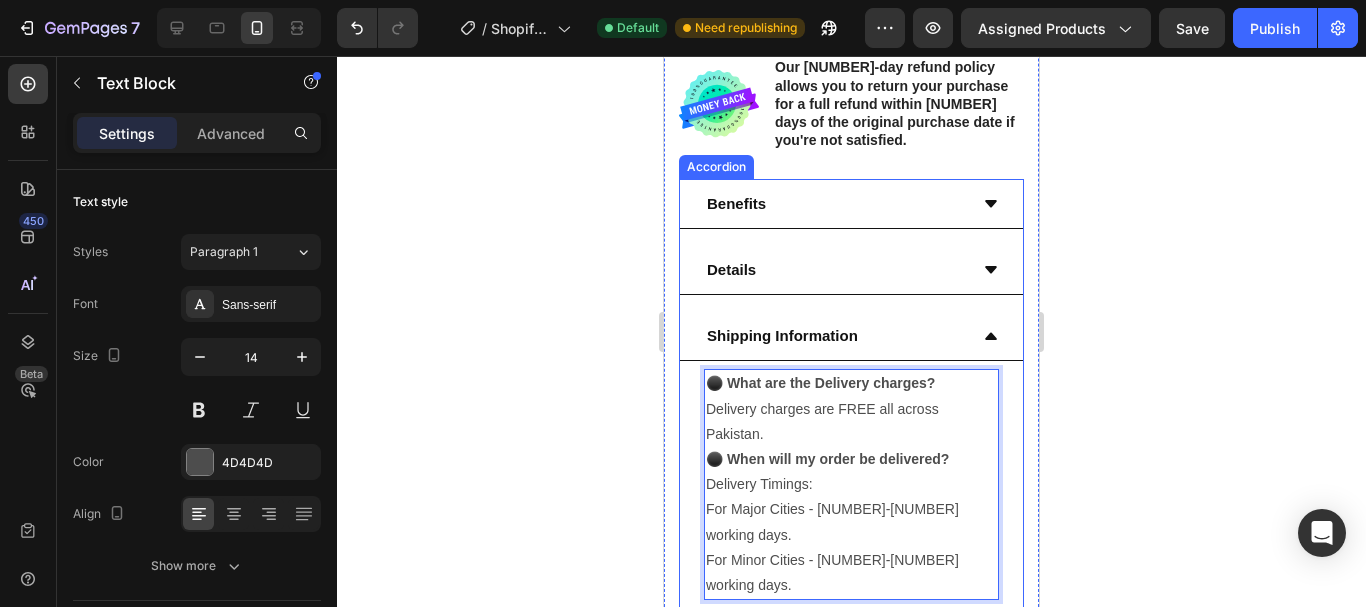 click on "Benefits" at bounding box center (851, 204) 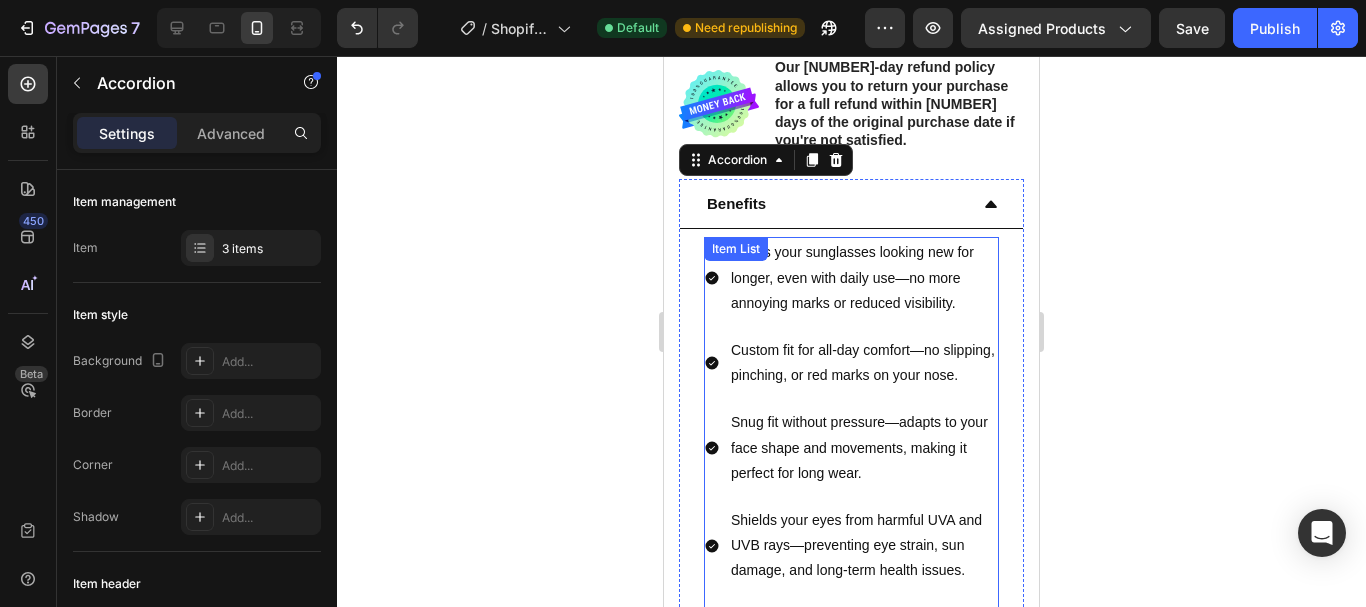 click on "Keeps your sunglasses looking new for longer, even with daily use—no more annoying marks or reduced visibility." at bounding box center [863, 278] 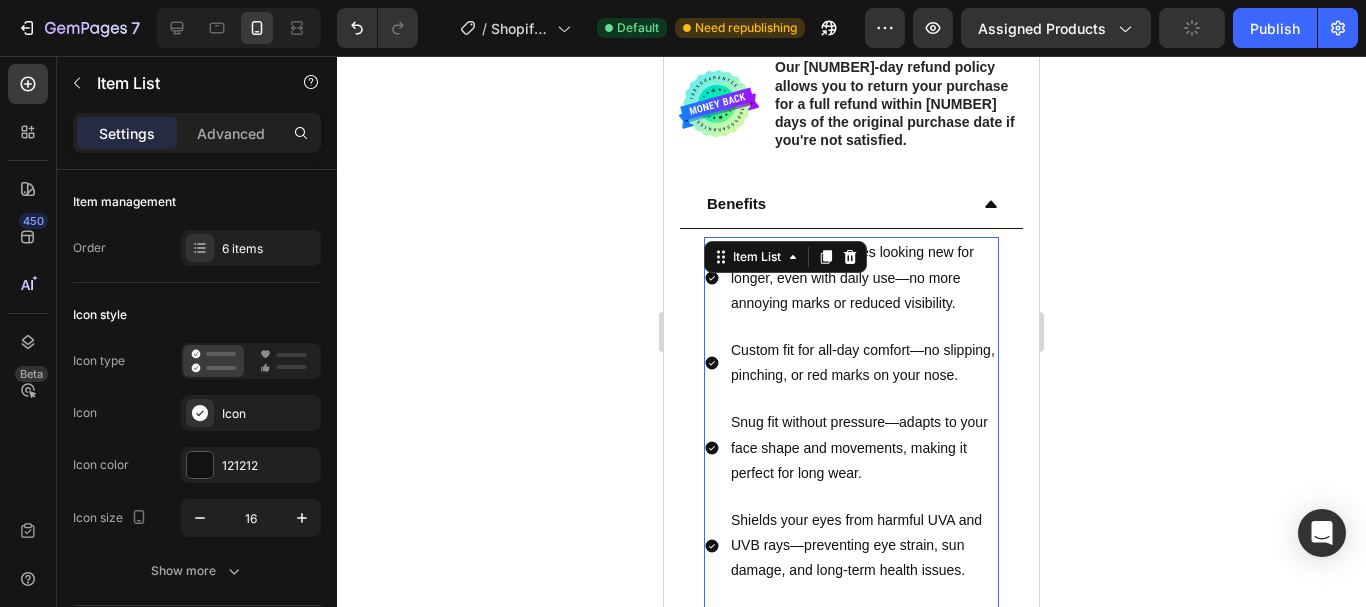click on "Custom fit for all-day comfort—no slipping, pinching, or red marks on your nose." at bounding box center (863, 363) 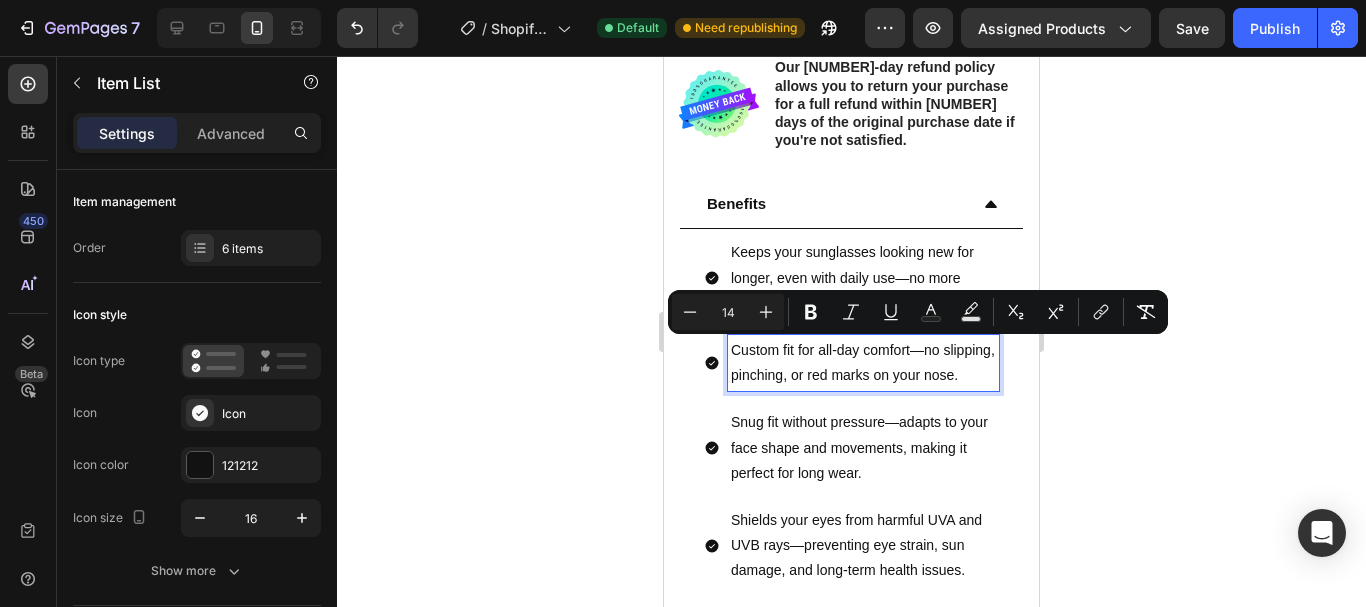 click 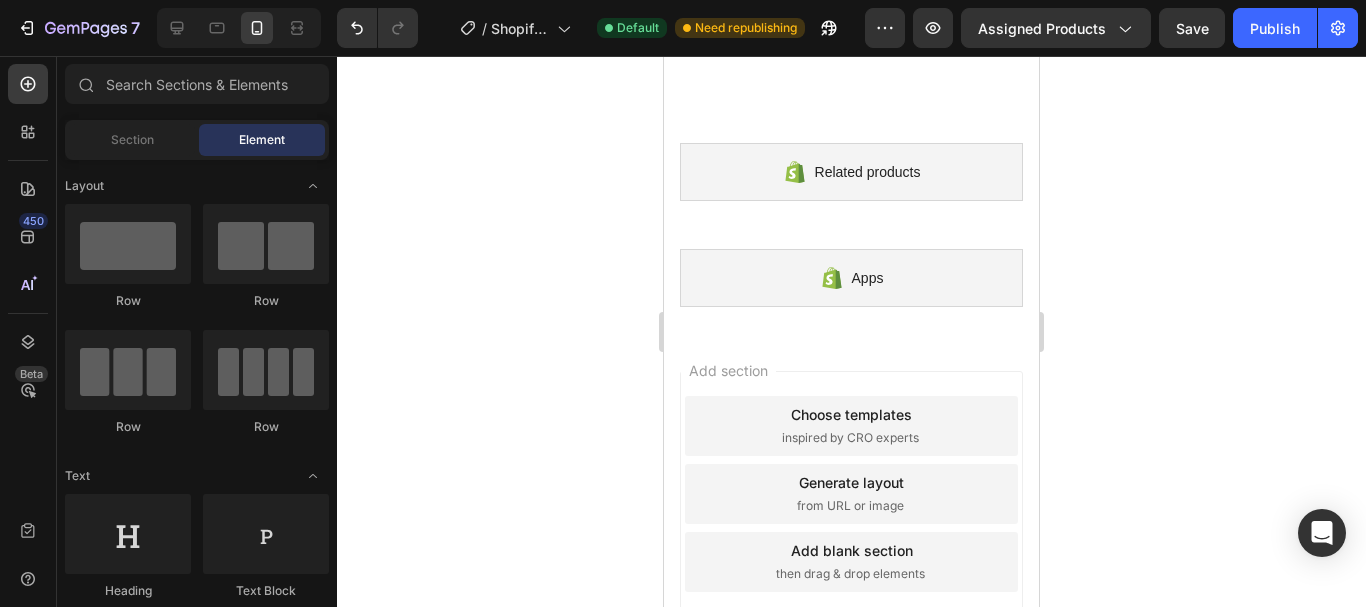 scroll, scrollTop: 2420, scrollLeft: 0, axis: vertical 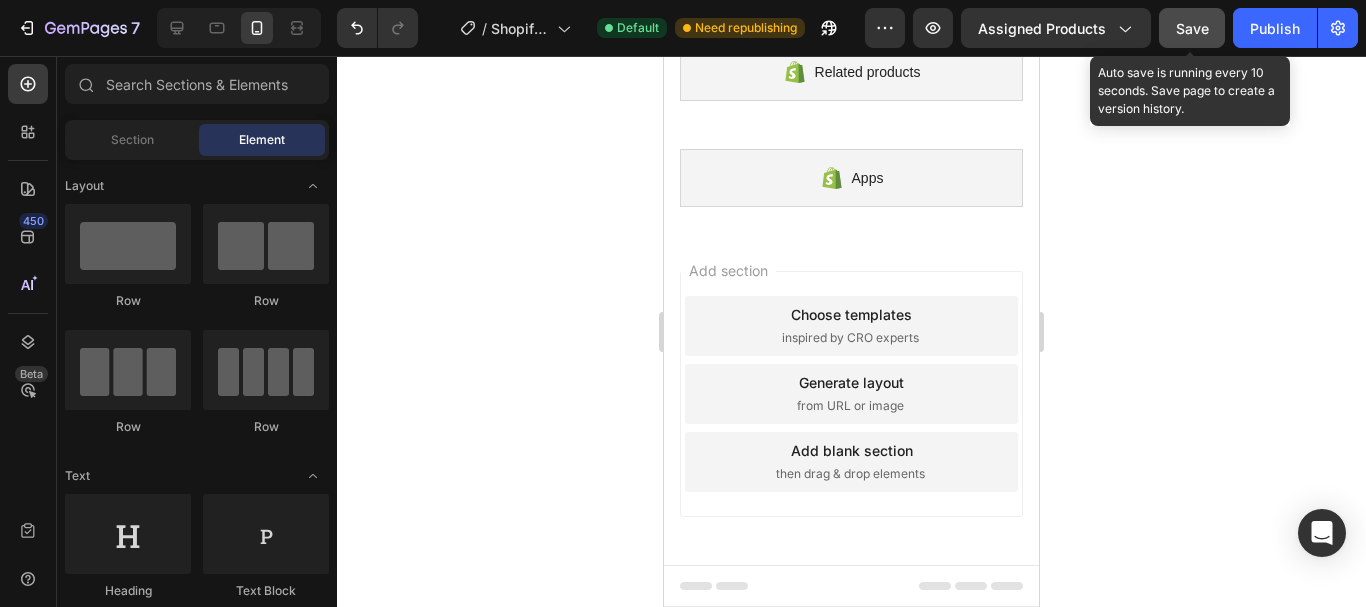 click on "Save" 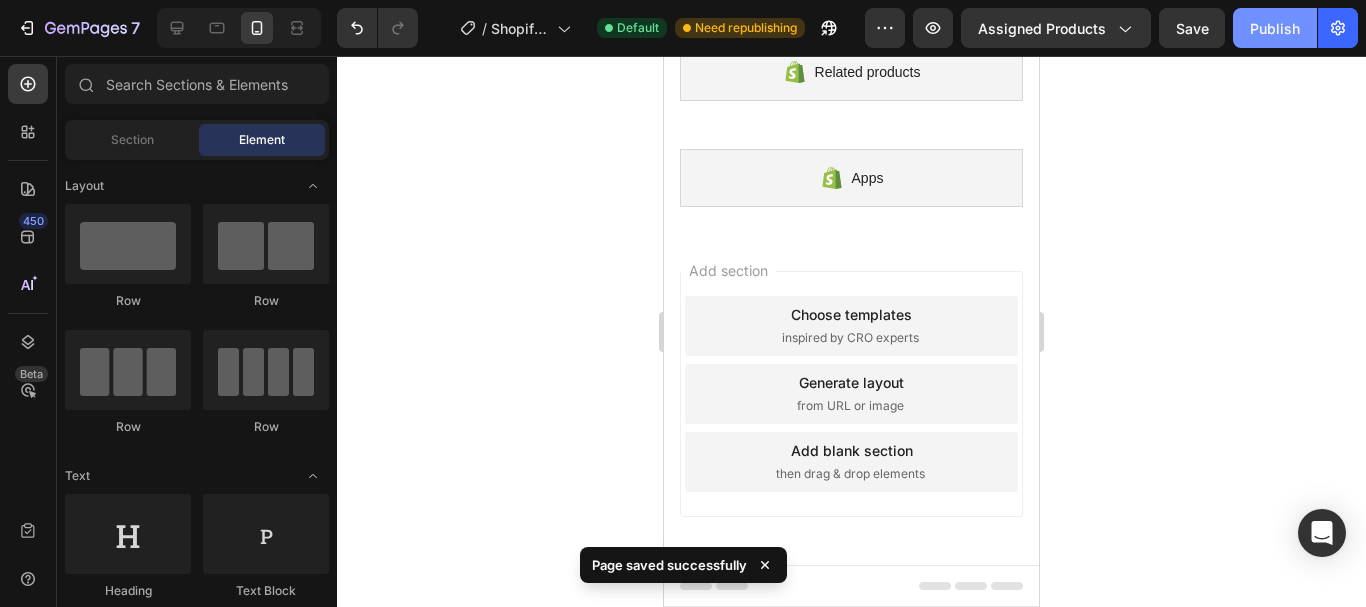 click on "Publish" at bounding box center (1275, 28) 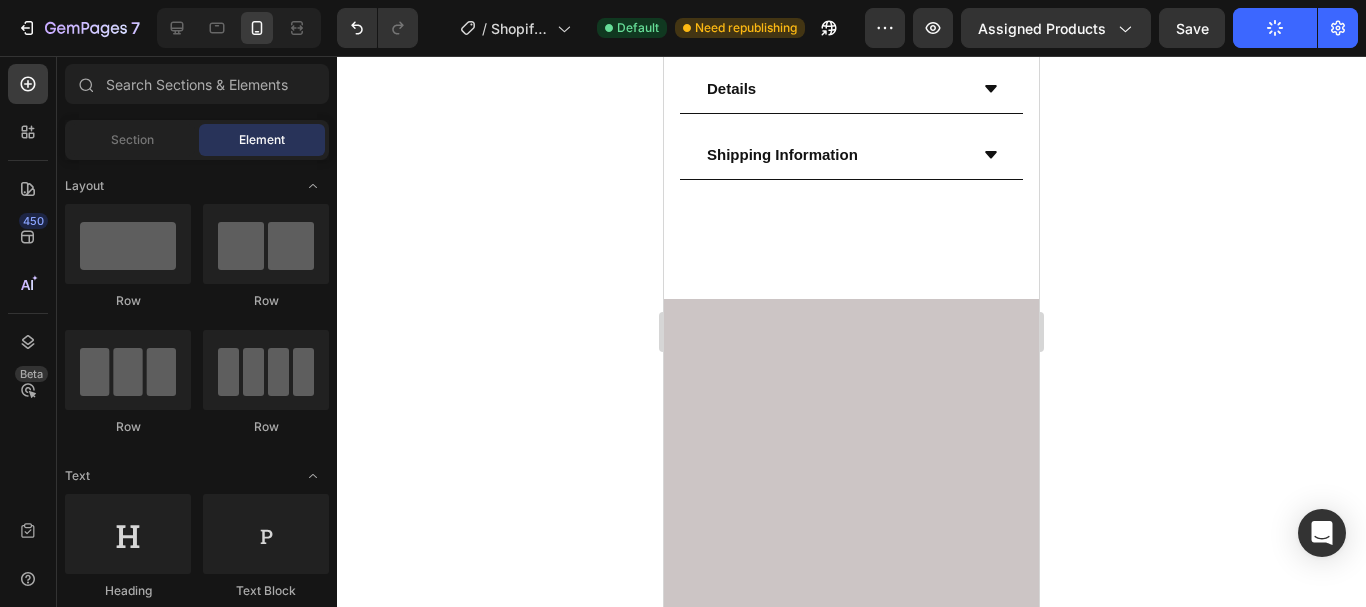 scroll, scrollTop: 0, scrollLeft: 0, axis: both 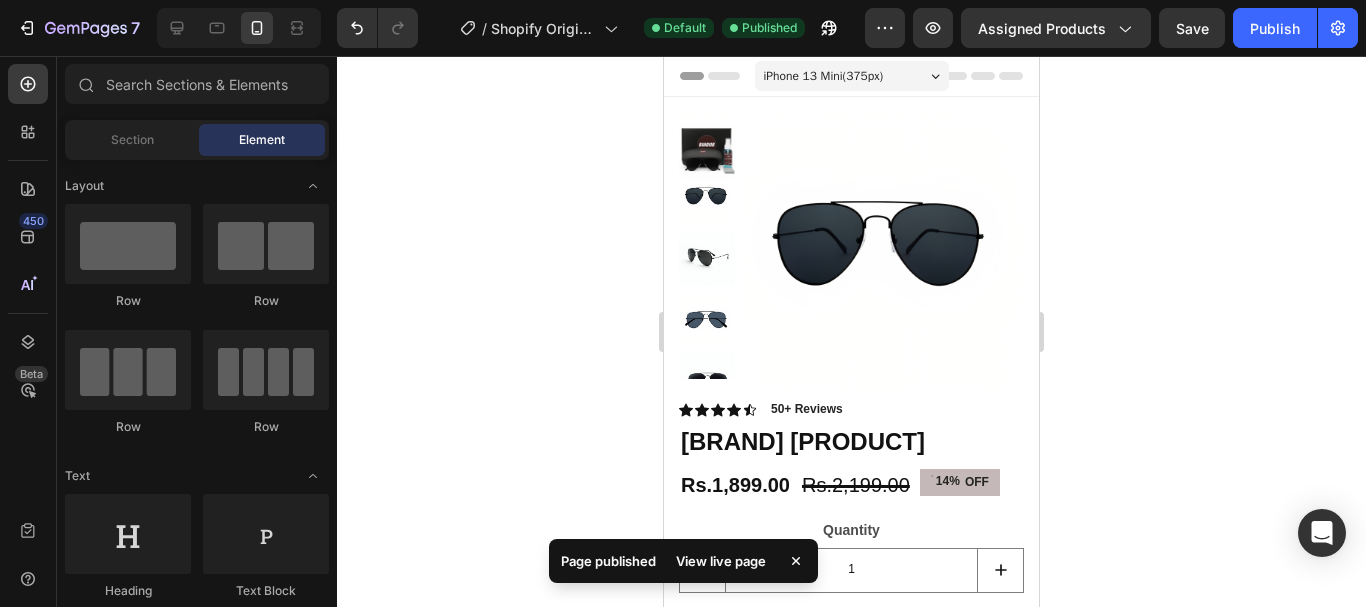 click on "View live page" at bounding box center (721, 561) 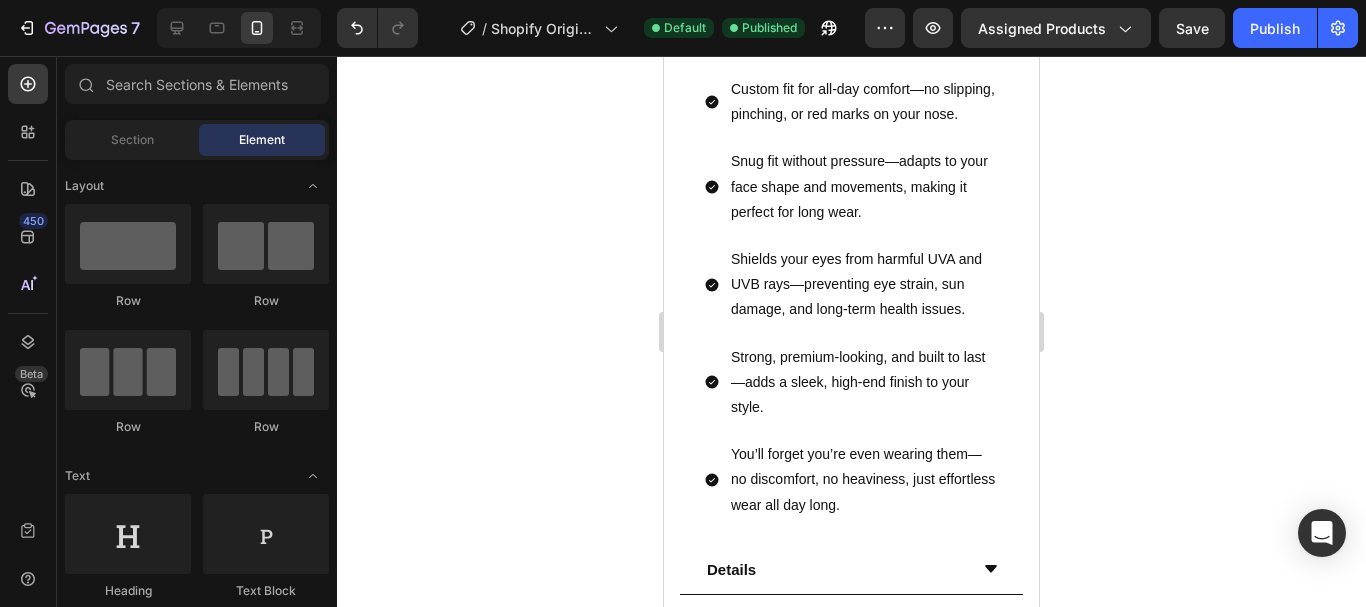 scroll, scrollTop: 1200, scrollLeft: 0, axis: vertical 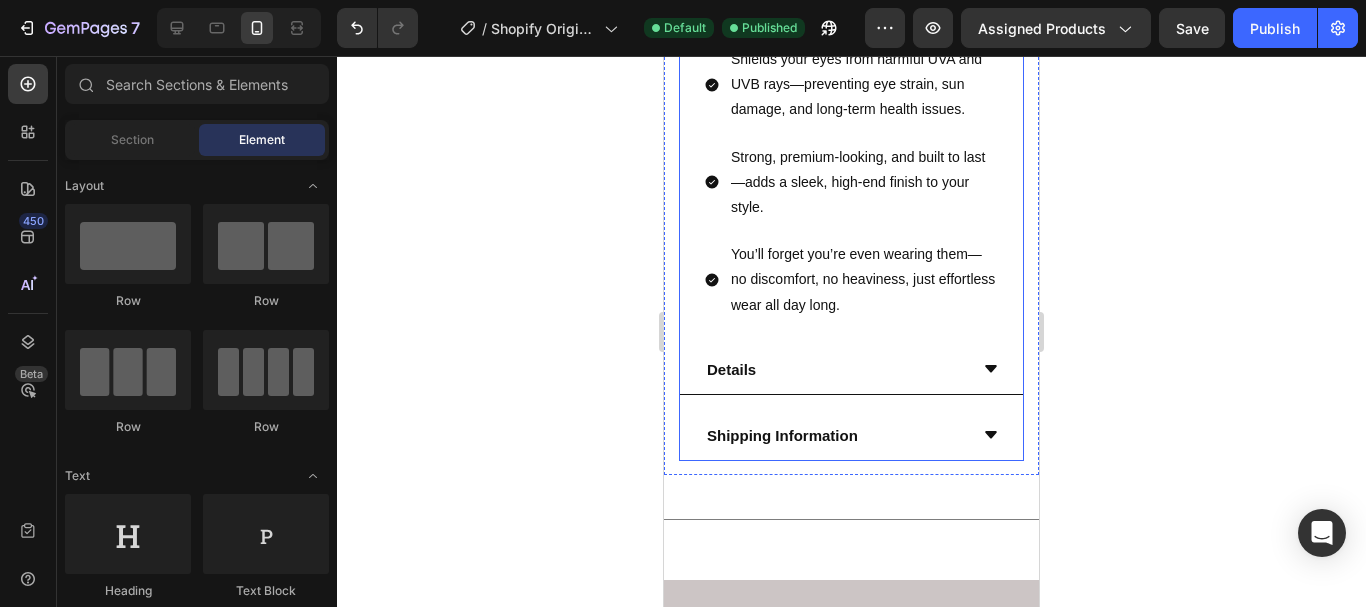 click on "Details" at bounding box center [835, 369] 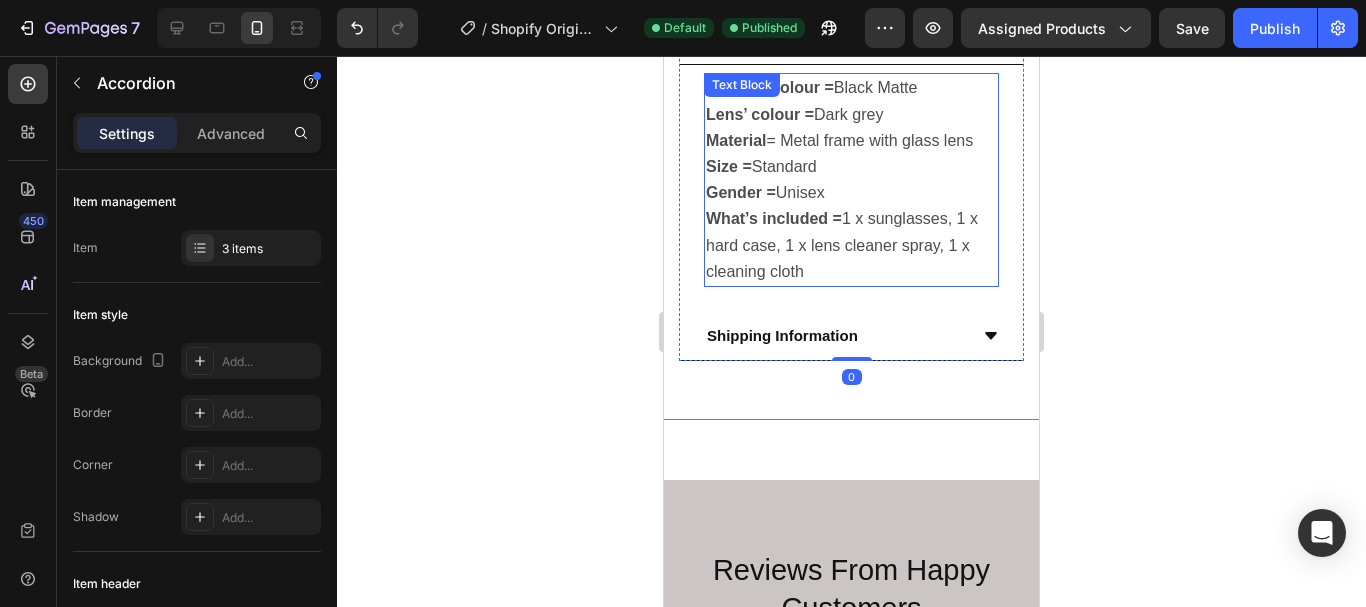 scroll, scrollTop: 869, scrollLeft: 0, axis: vertical 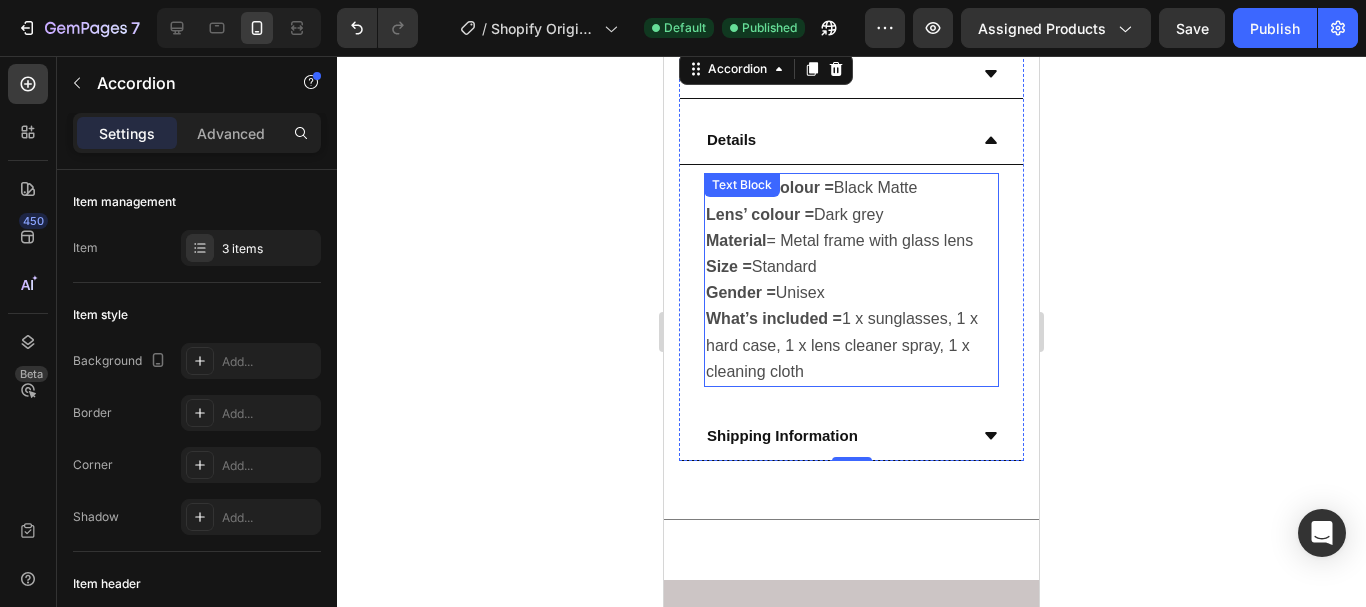 click on "Frame's colour =  Black Matte" at bounding box center [851, 188] 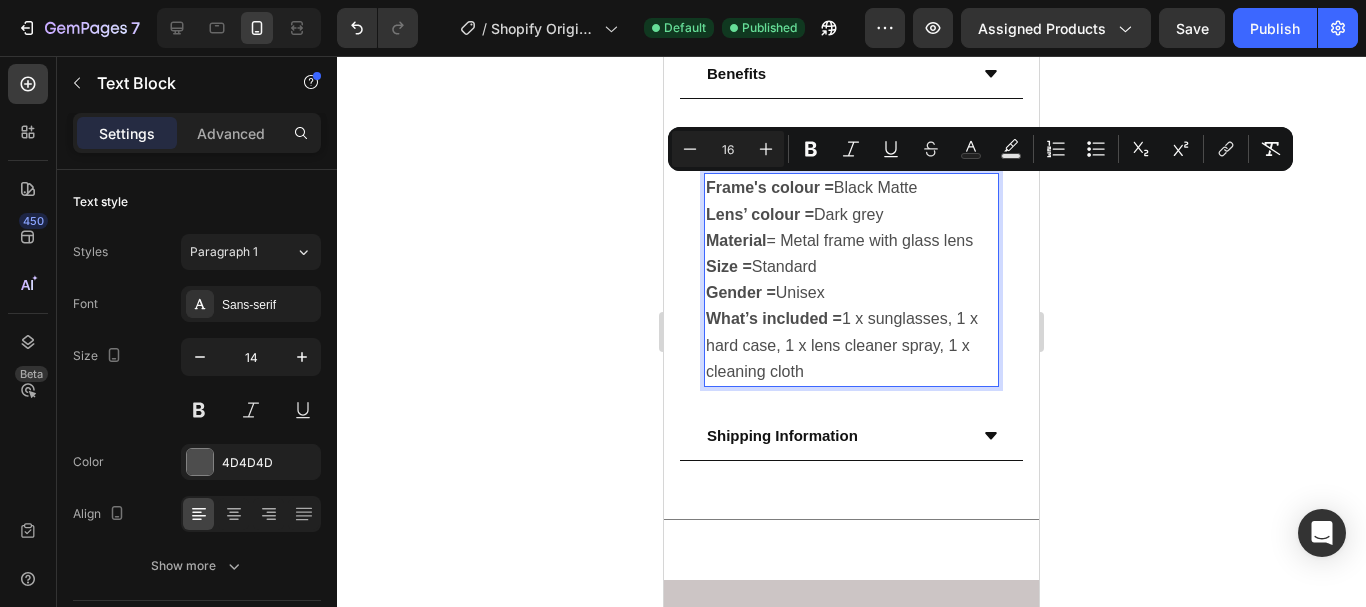click on "Frame's colour =  Black Matte" at bounding box center [811, 187] 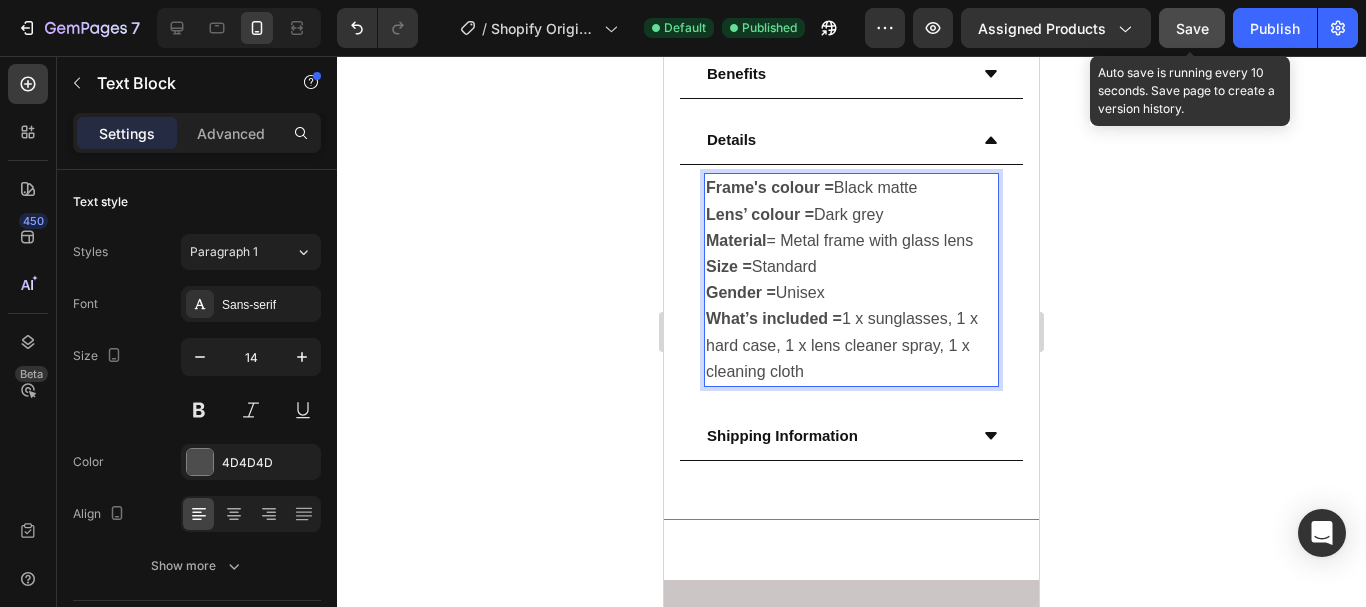 click on "Save" 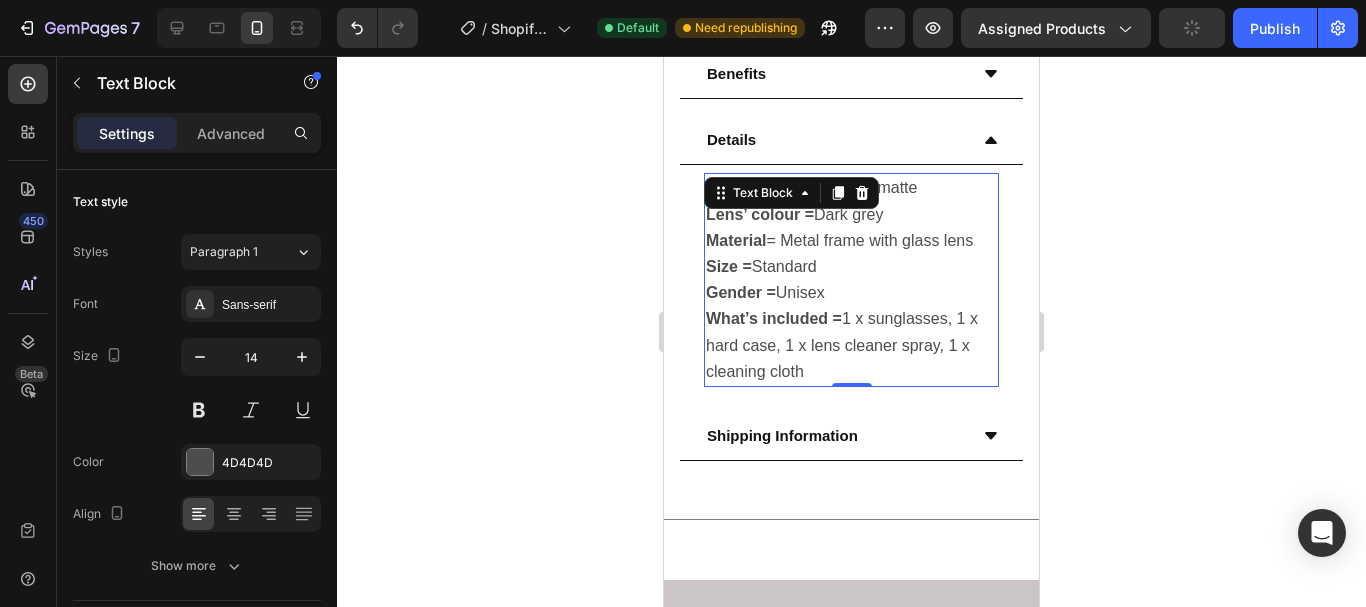 click 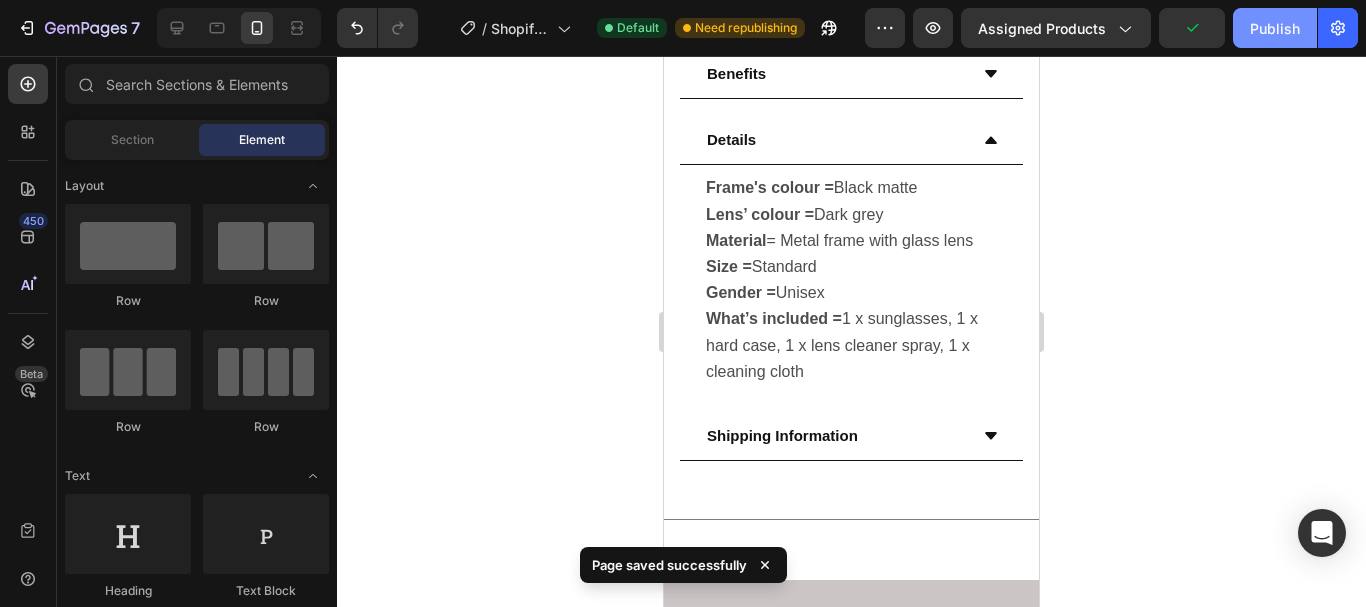 click on "Publish" 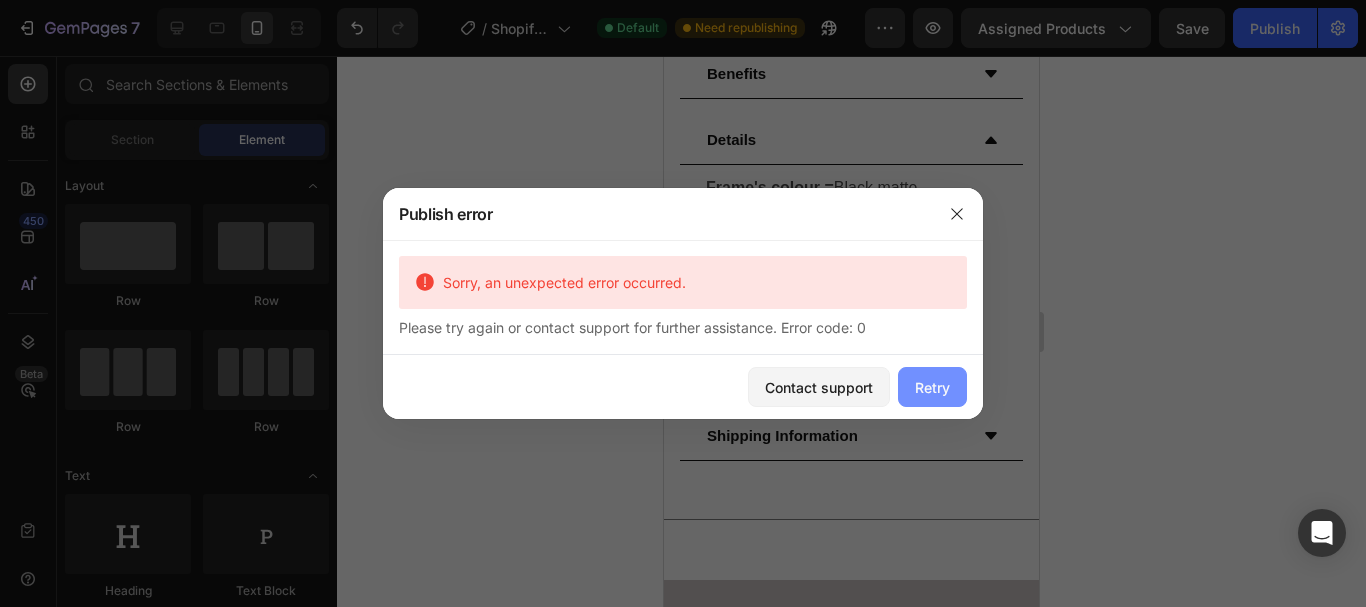 click on "Retry" at bounding box center (932, 387) 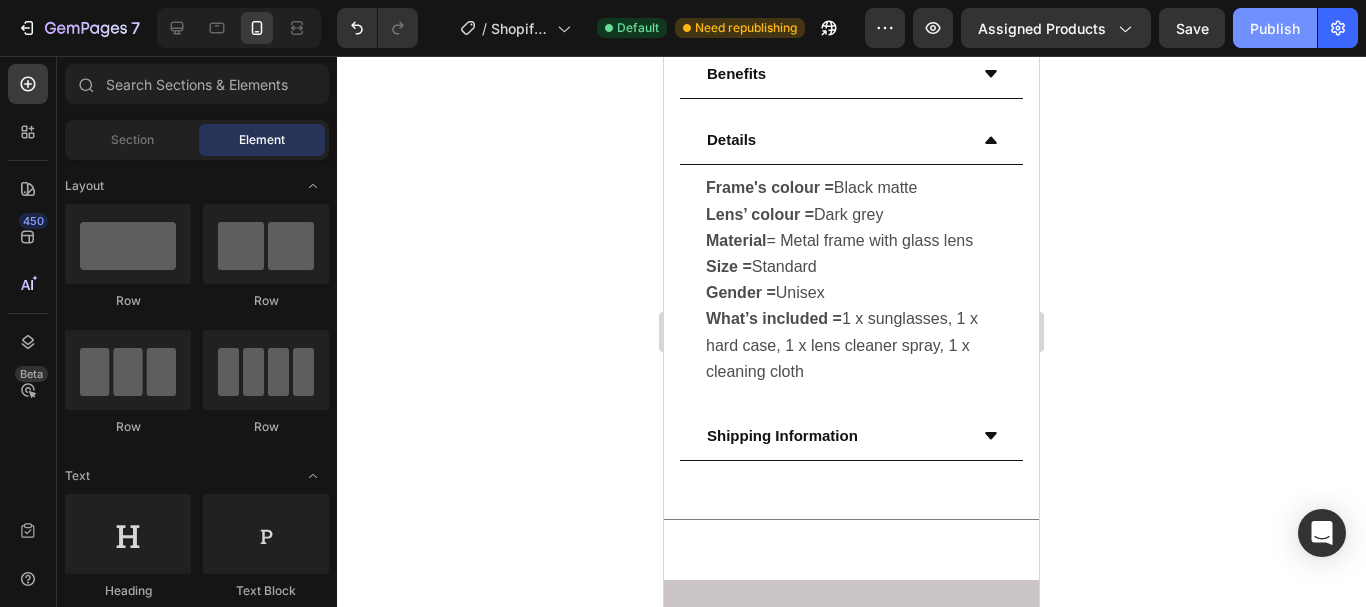 click on "Publish" at bounding box center (1275, 28) 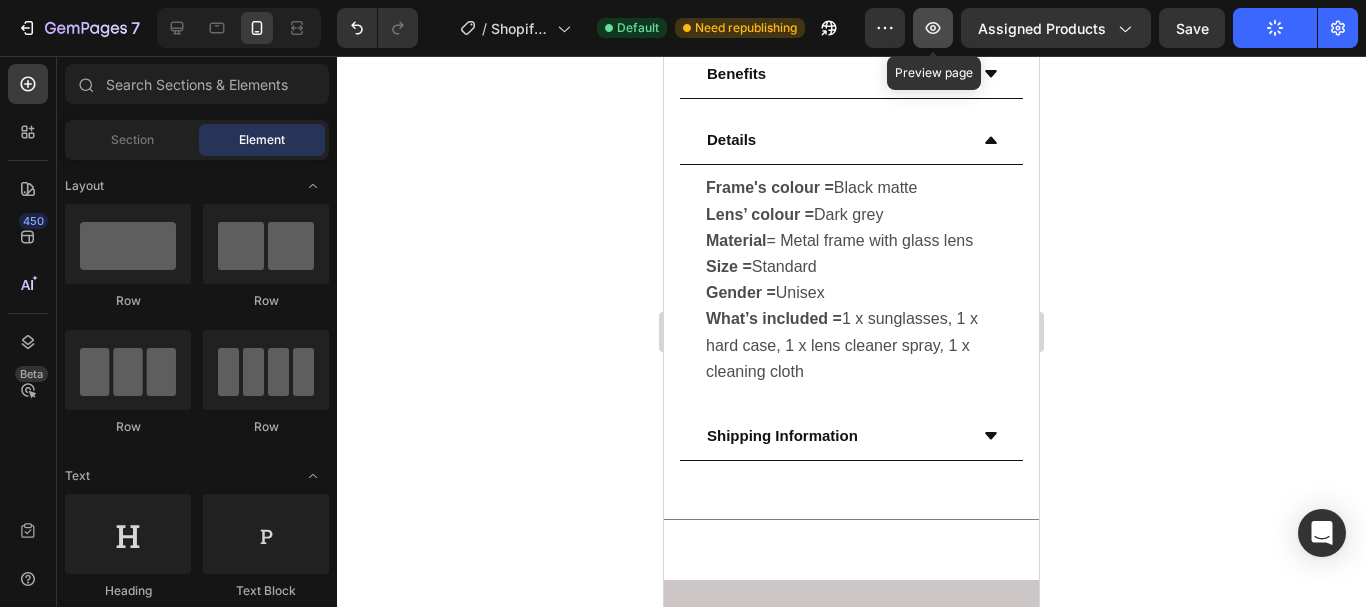 click 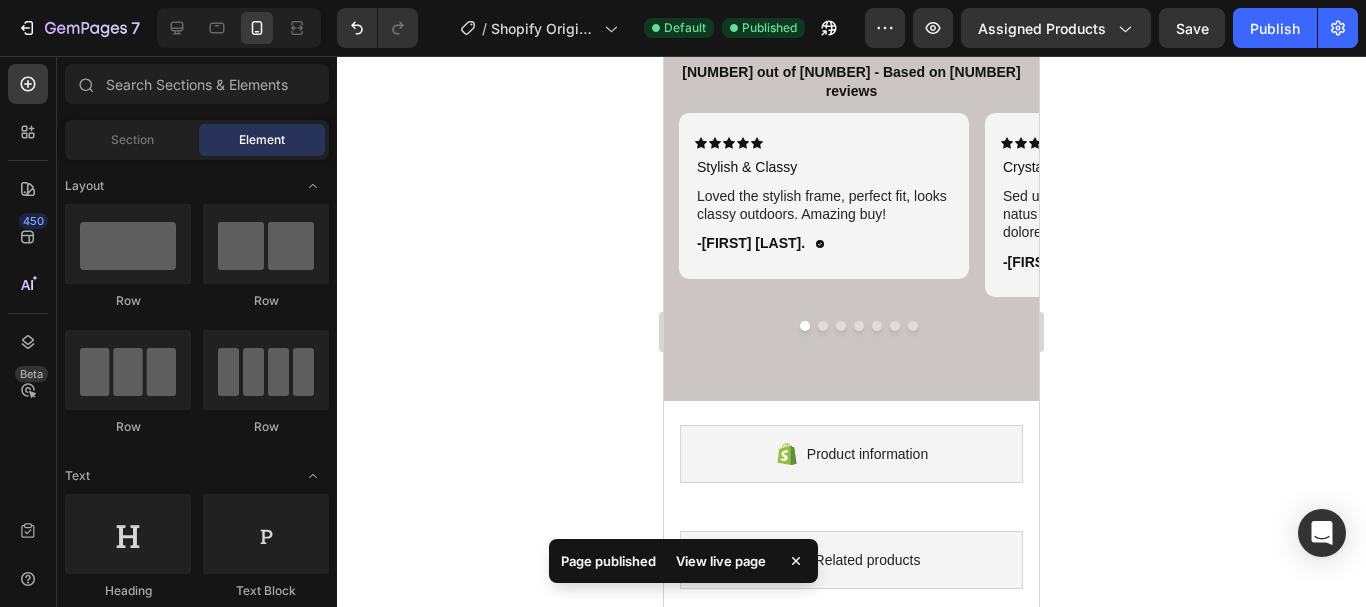 scroll, scrollTop: 1769, scrollLeft: 0, axis: vertical 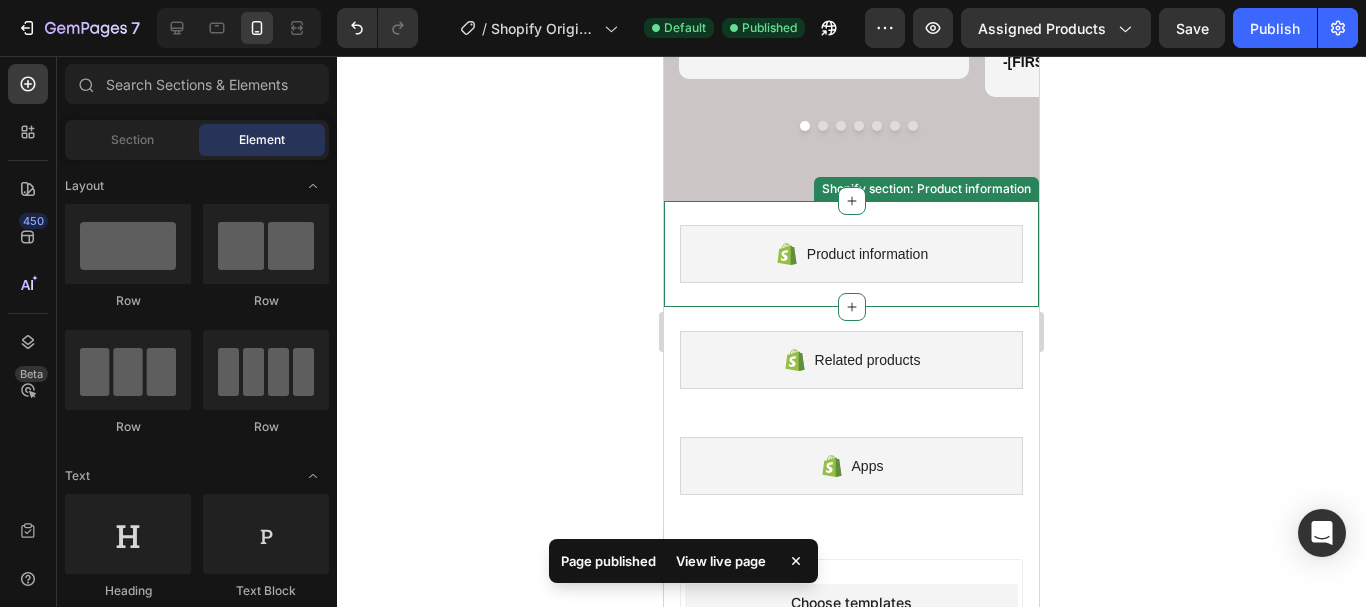 click on "Product information" at bounding box center (867, 254) 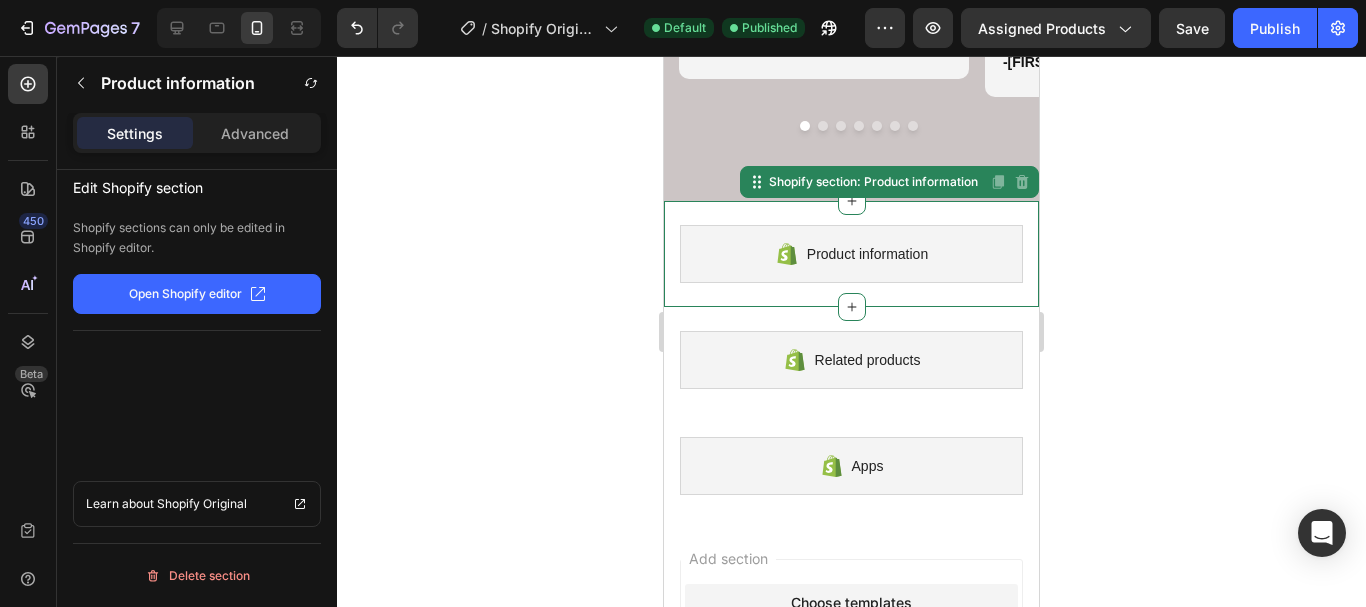 click on "Open Shopify editor" 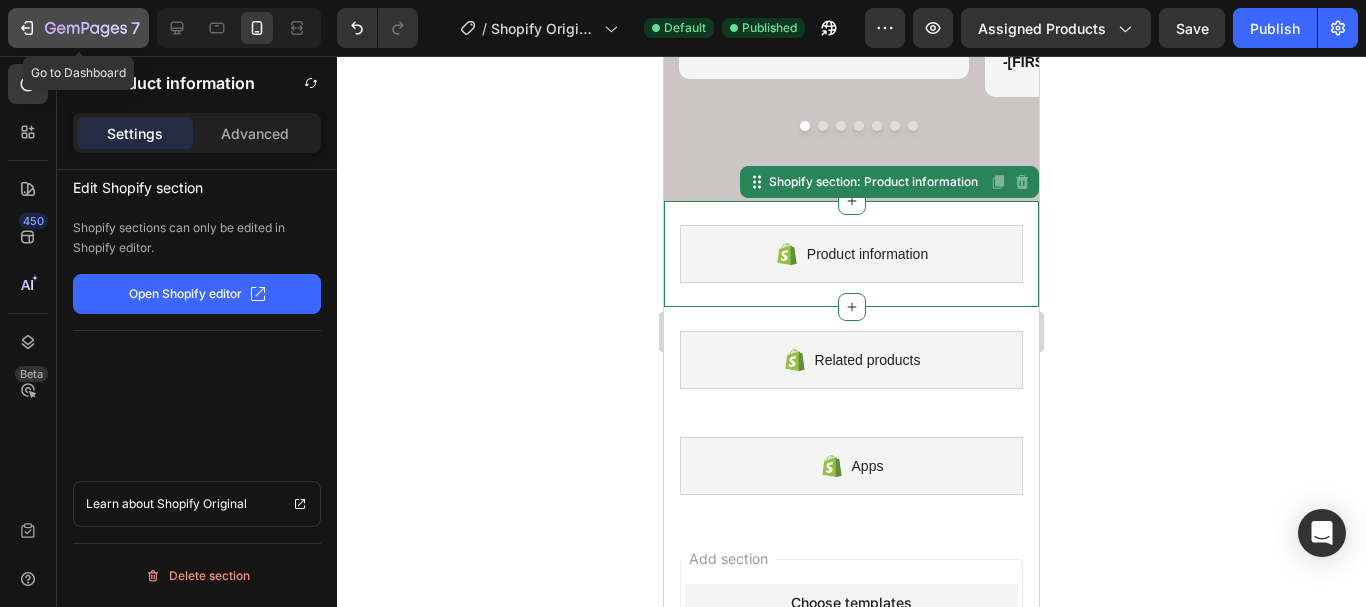 click on "7" 